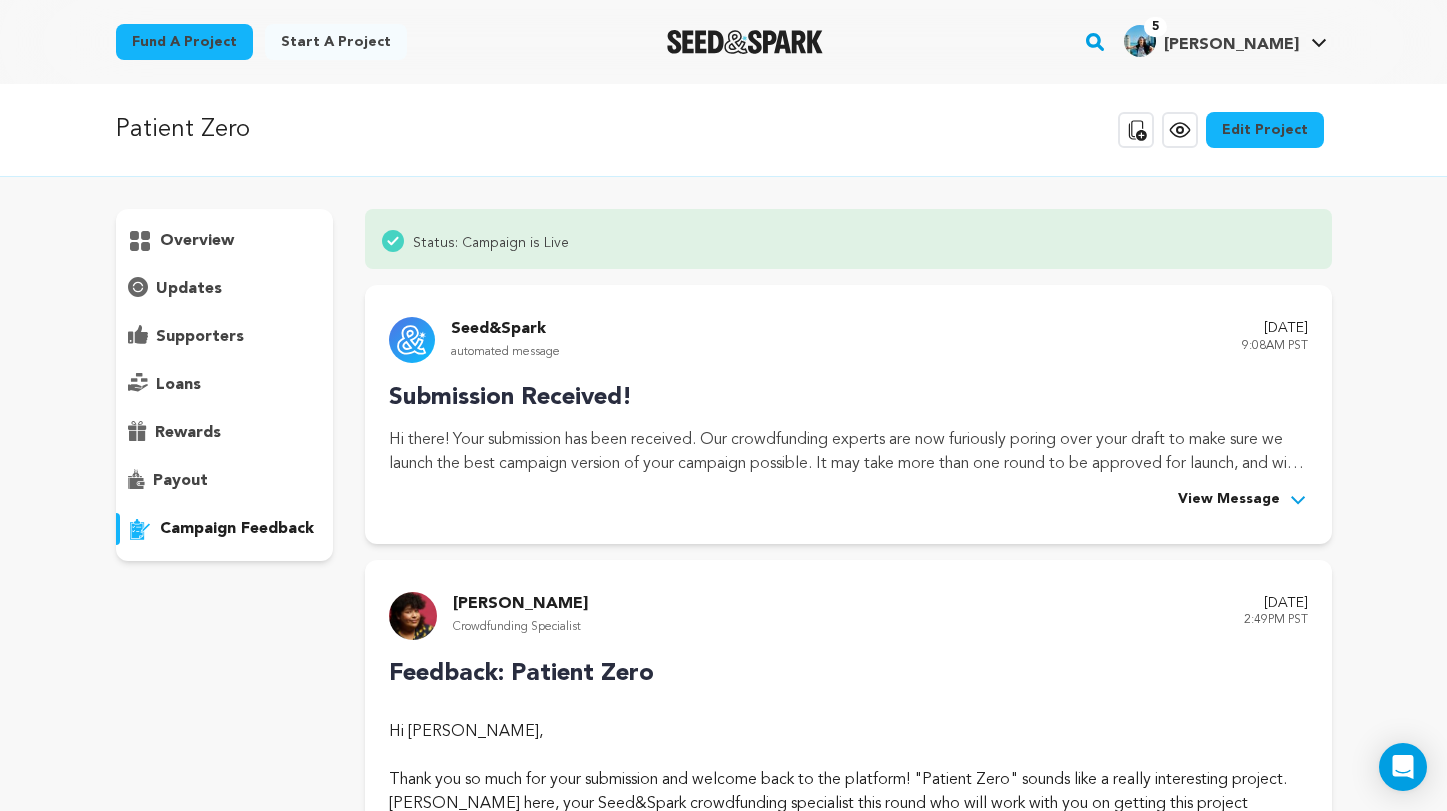 scroll, scrollTop: 1912, scrollLeft: 0, axis: vertical 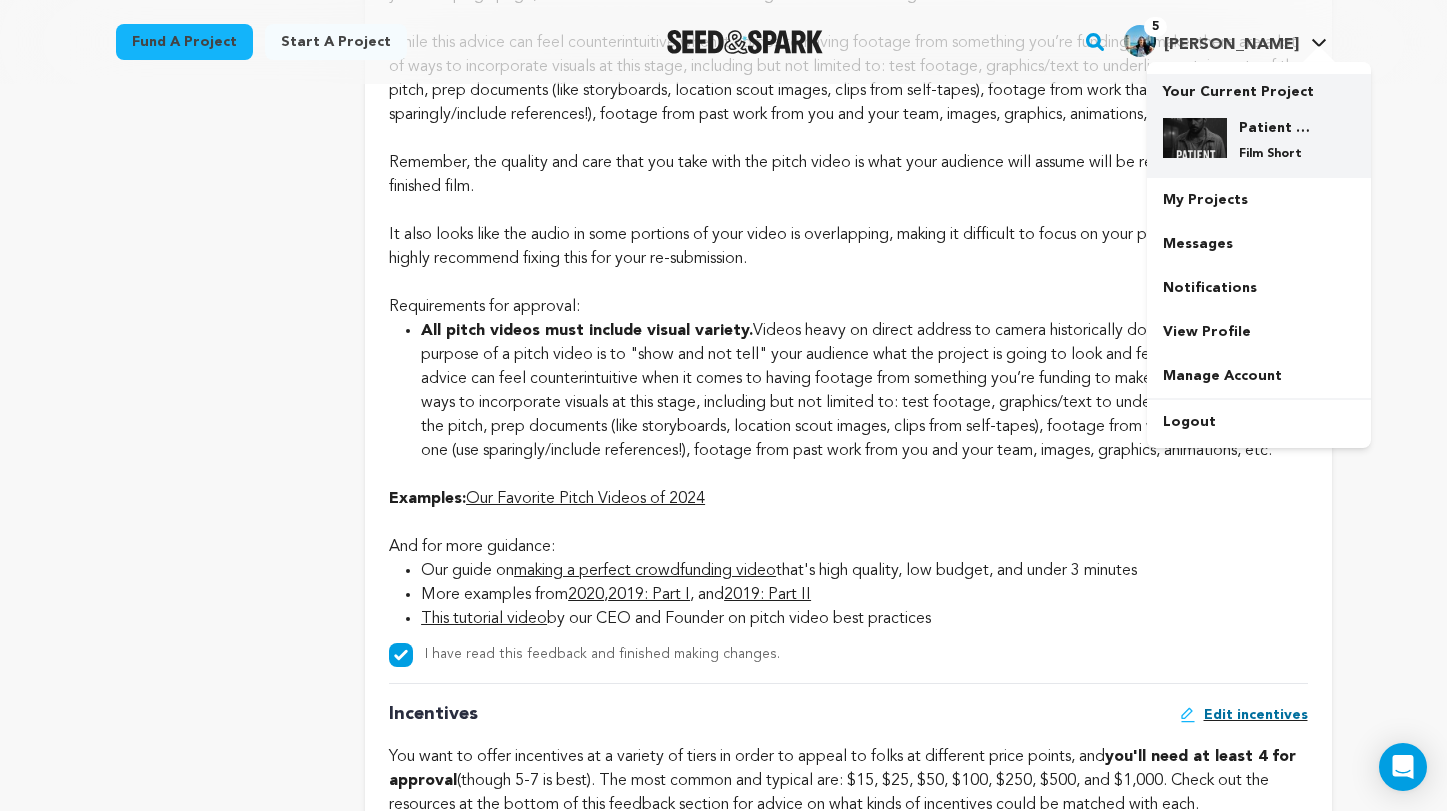 click on "Patient Zero" at bounding box center (1275, 128) 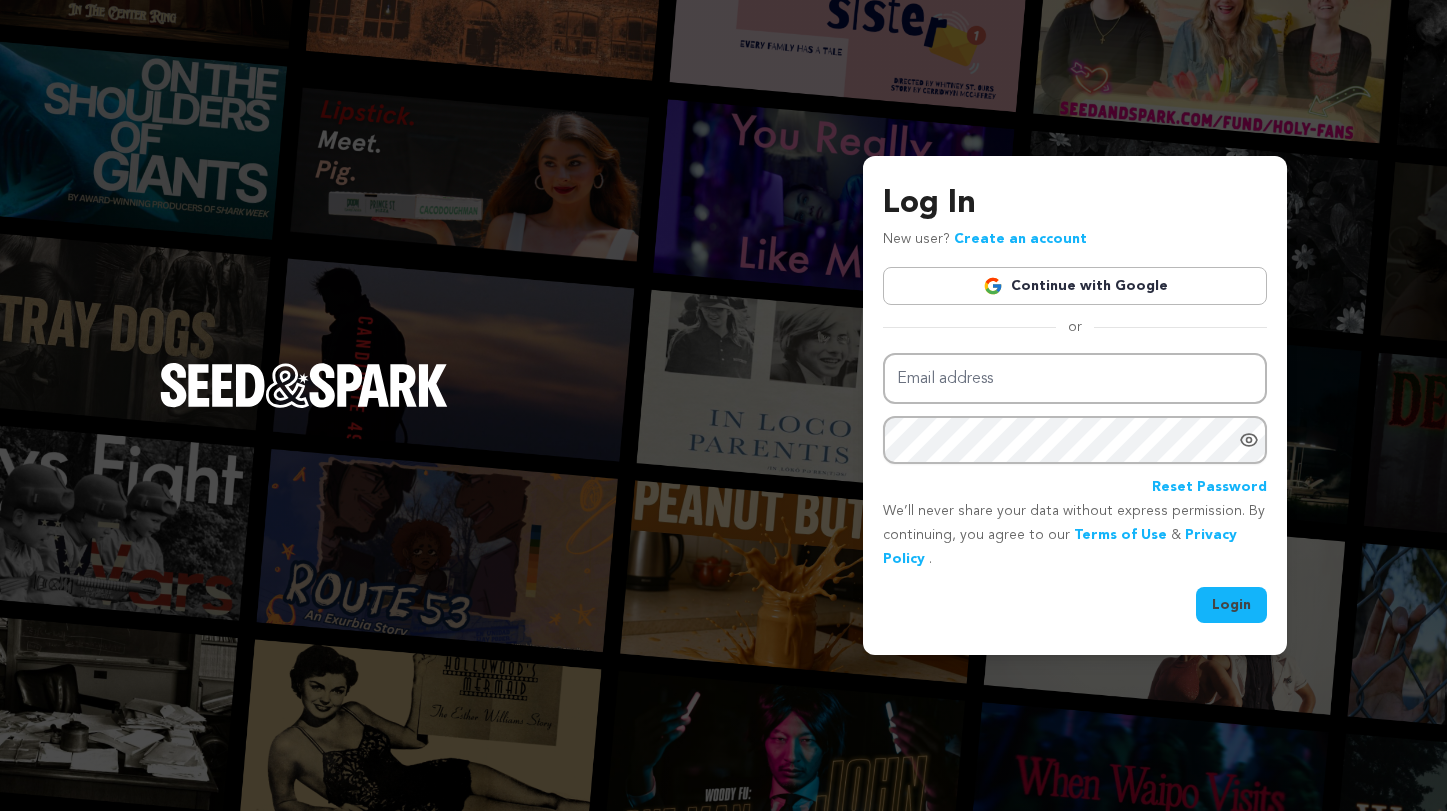 scroll, scrollTop: 0, scrollLeft: 0, axis: both 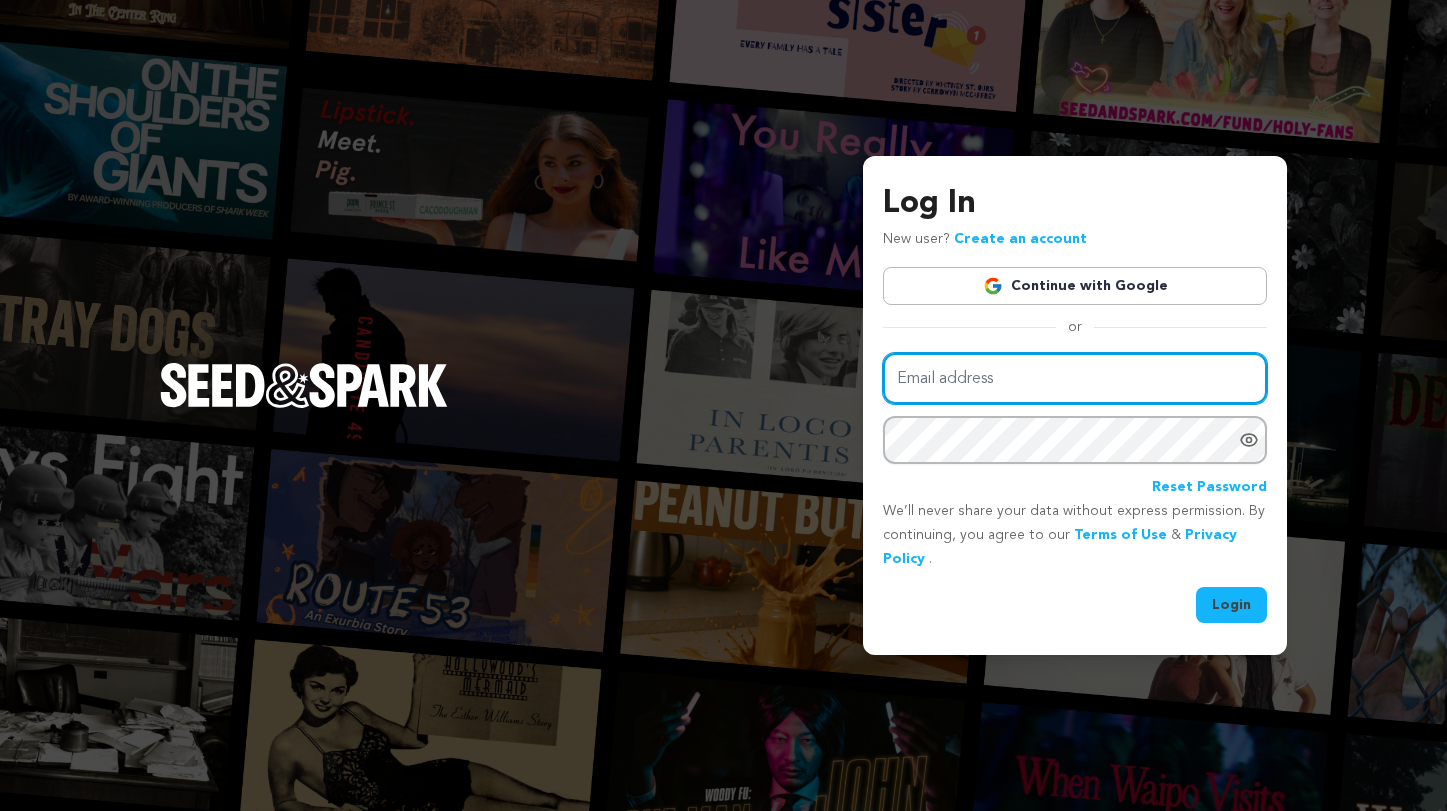 type on "luisabott@icloud.com" 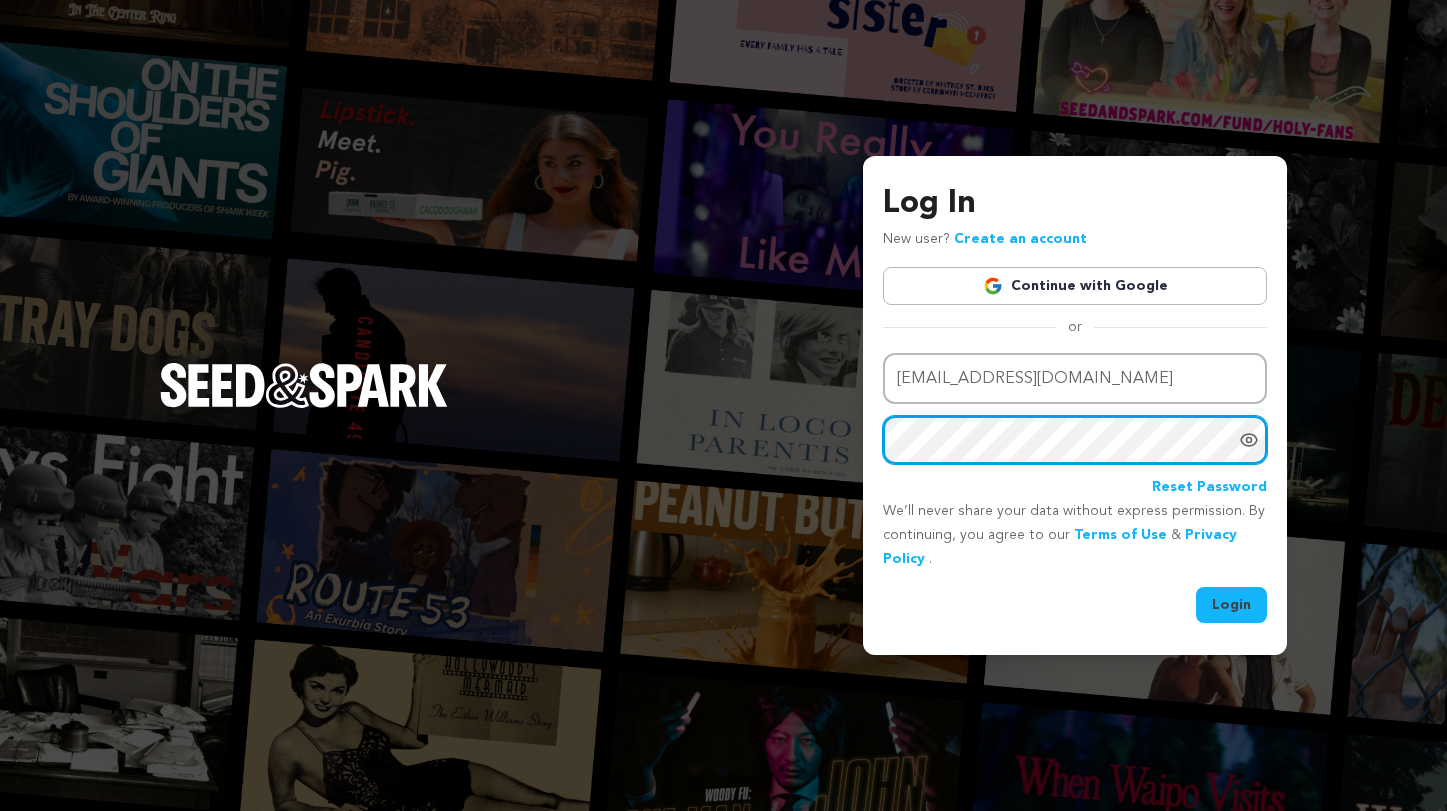 click on "Login" at bounding box center (1231, 605) 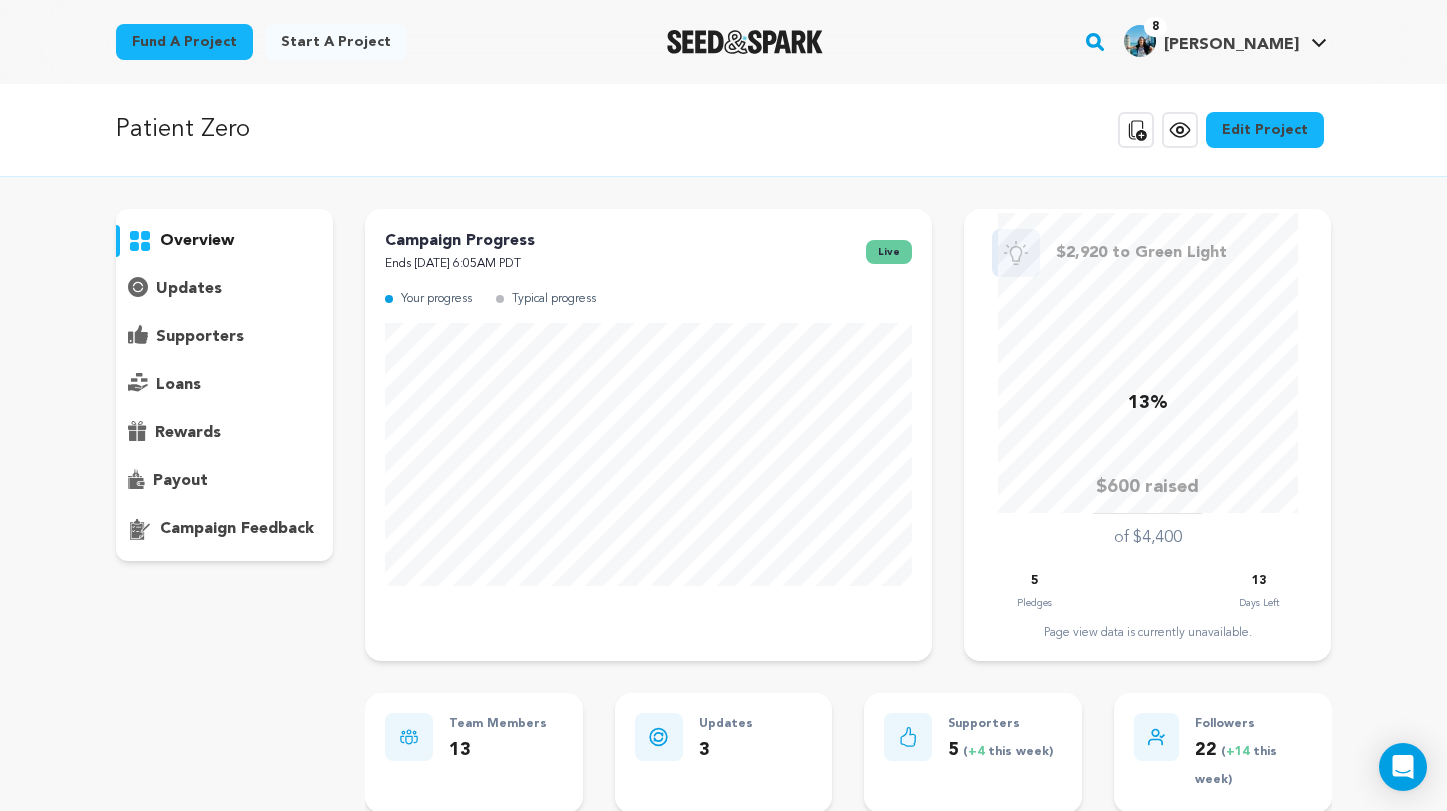 scroll, scrollTop: 0, scrollLeft: 0, axis: both 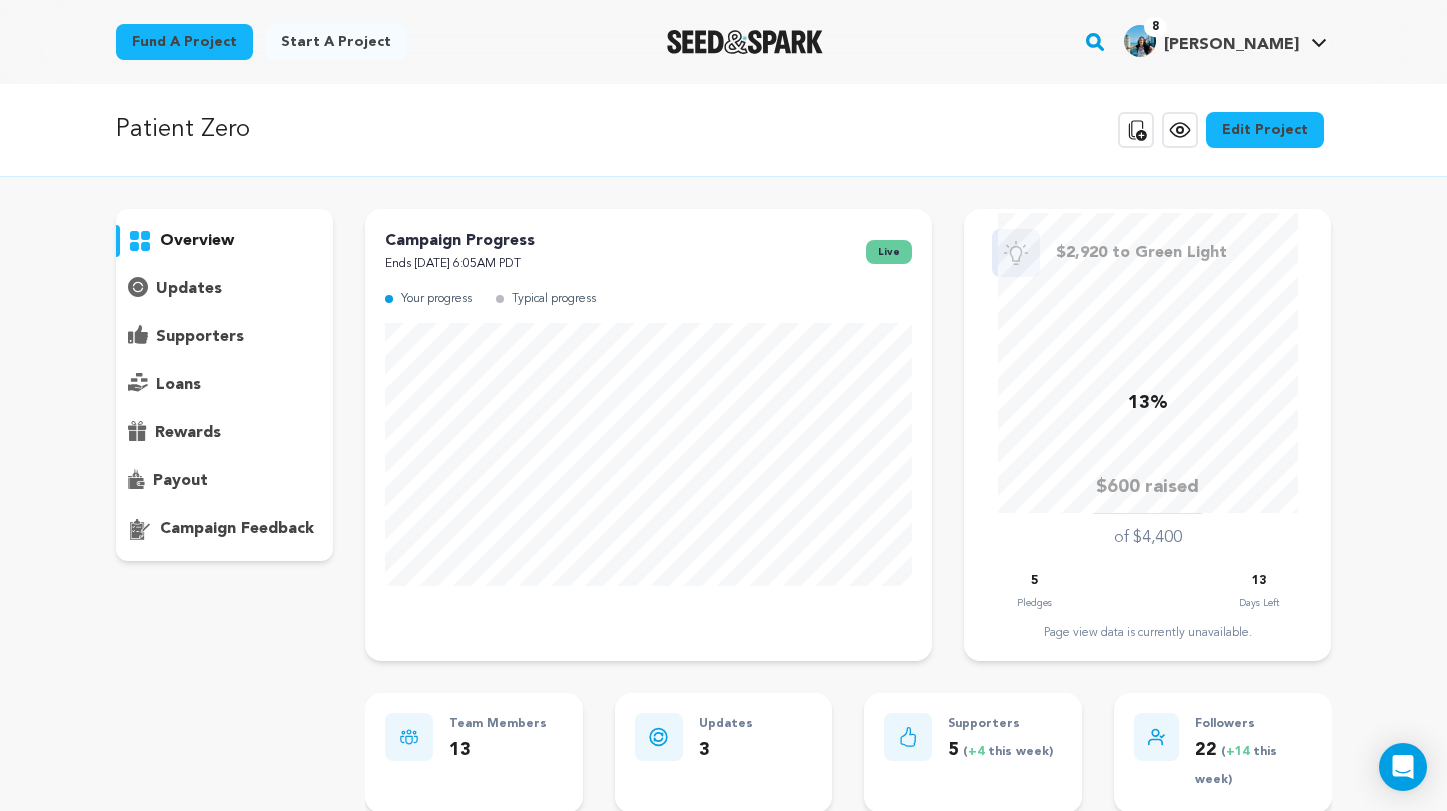 click on "live" at bounding box center (889, 252) 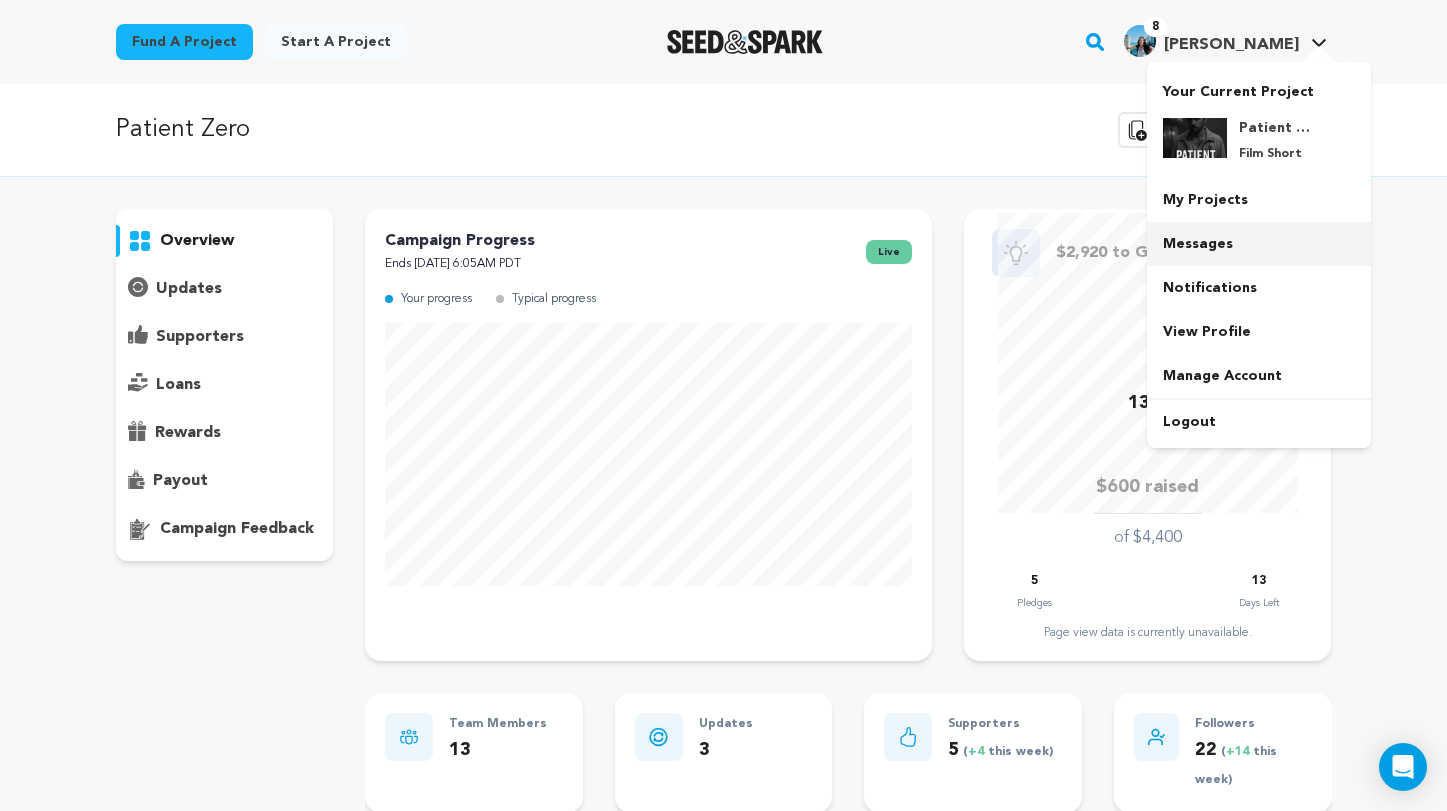click on "Messages" at bounding box center [1259, 244] 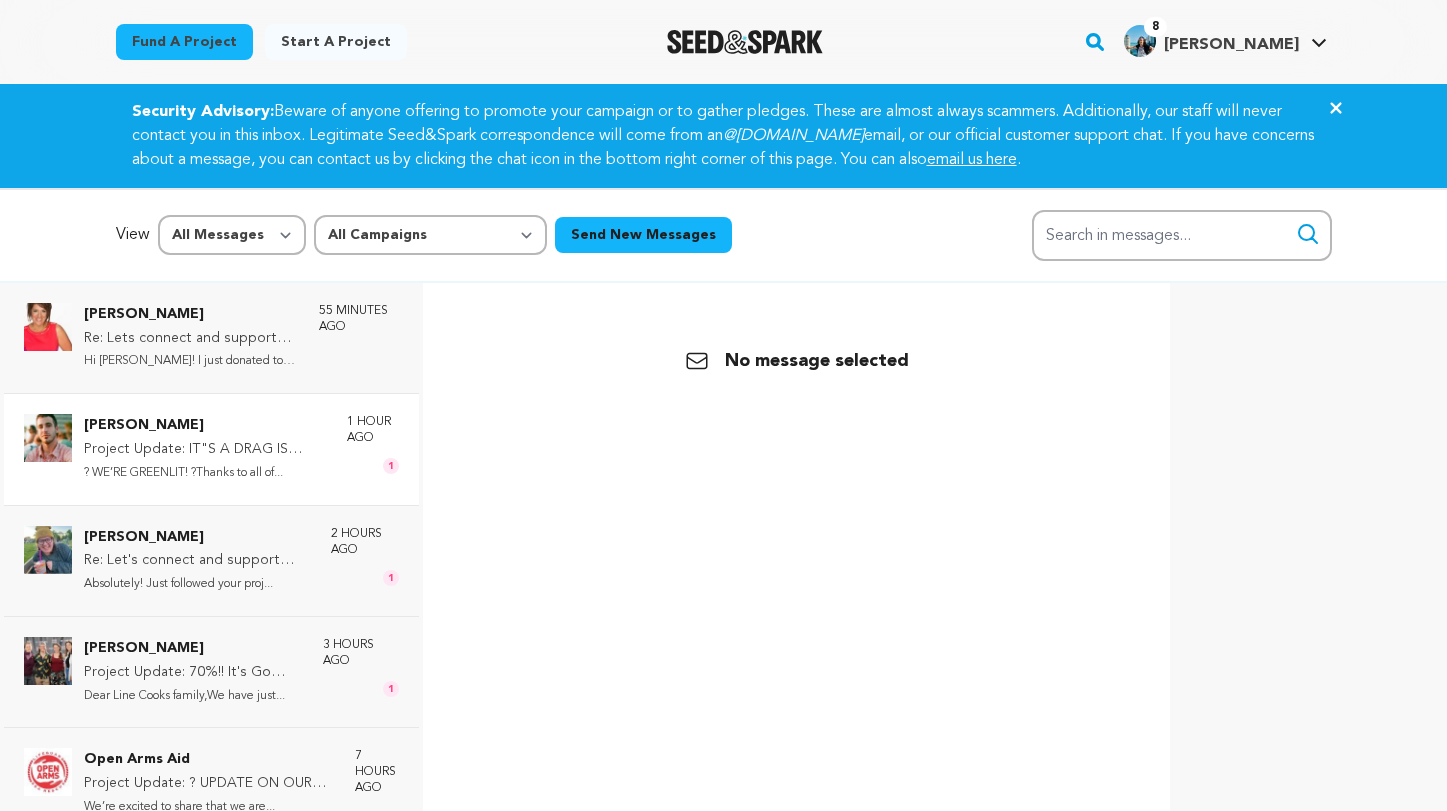 scroll, scrollTop: 0, scrollLeft: 0, axis: both 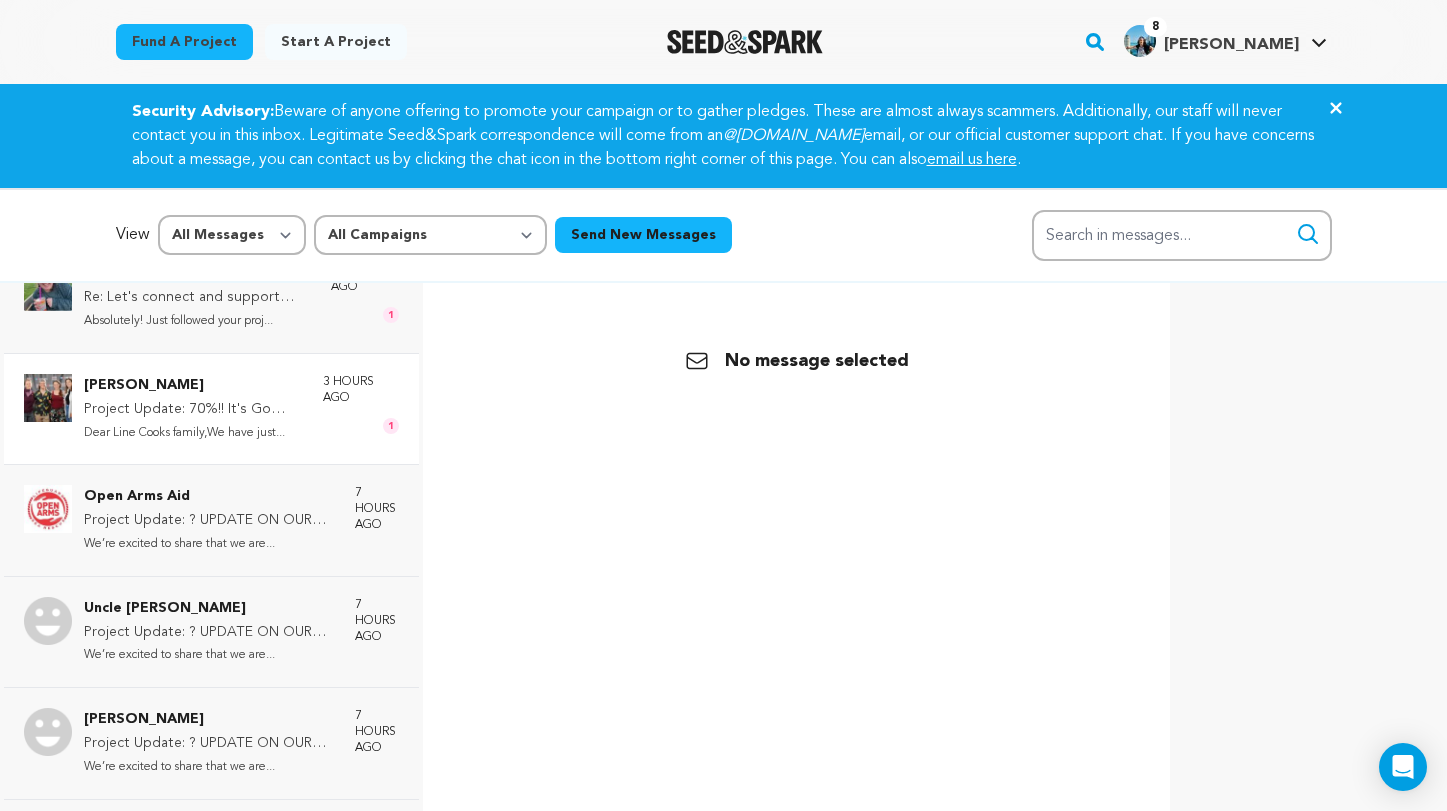 click on "Xanthe Brown
Project Update:
70%!! It's Go Time ?
Dear Line Cooks family,We have just...
3 hours ago
1" at bounding box center [241, 409] 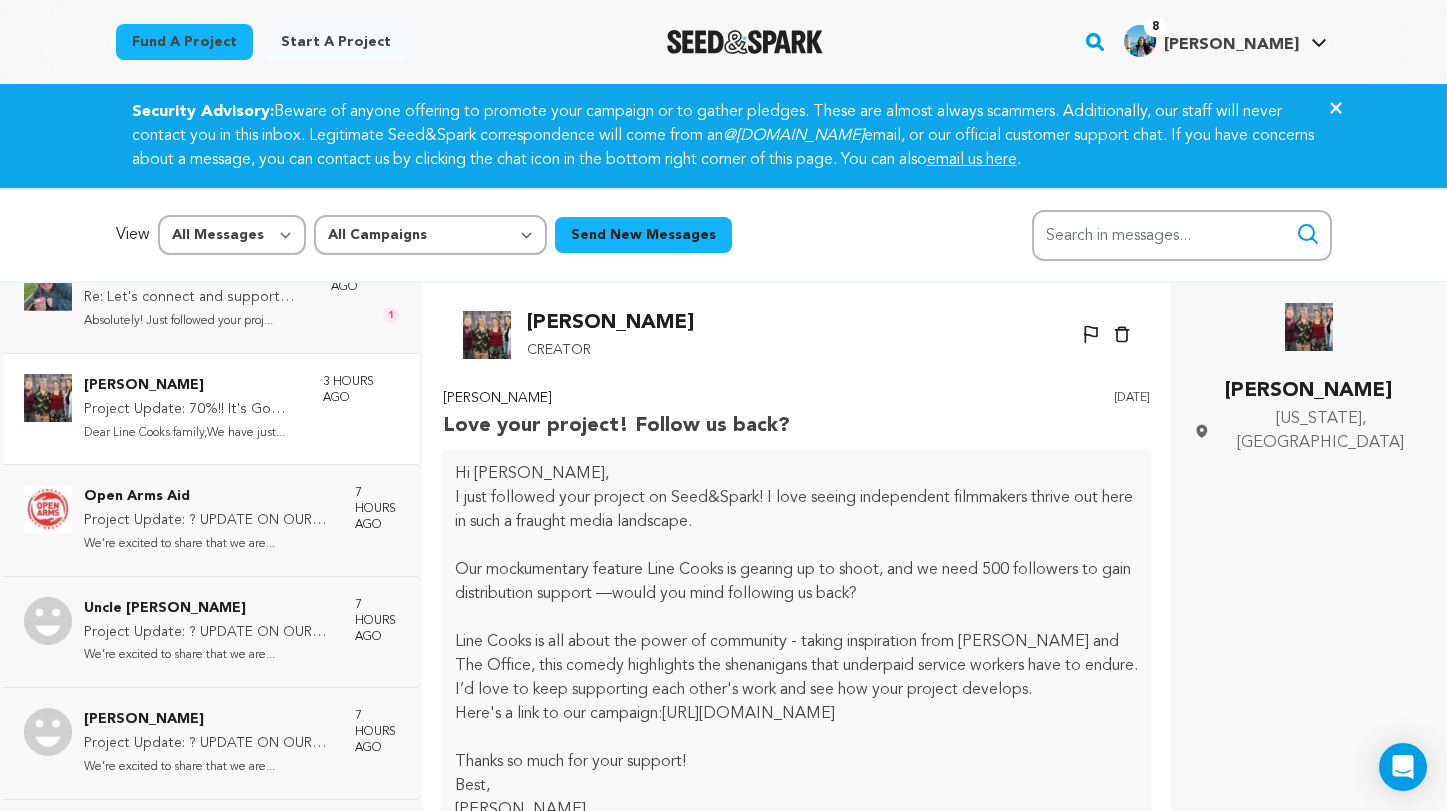 scroll, scrollTop: 227, scrollLeft: 0, axis: vertical 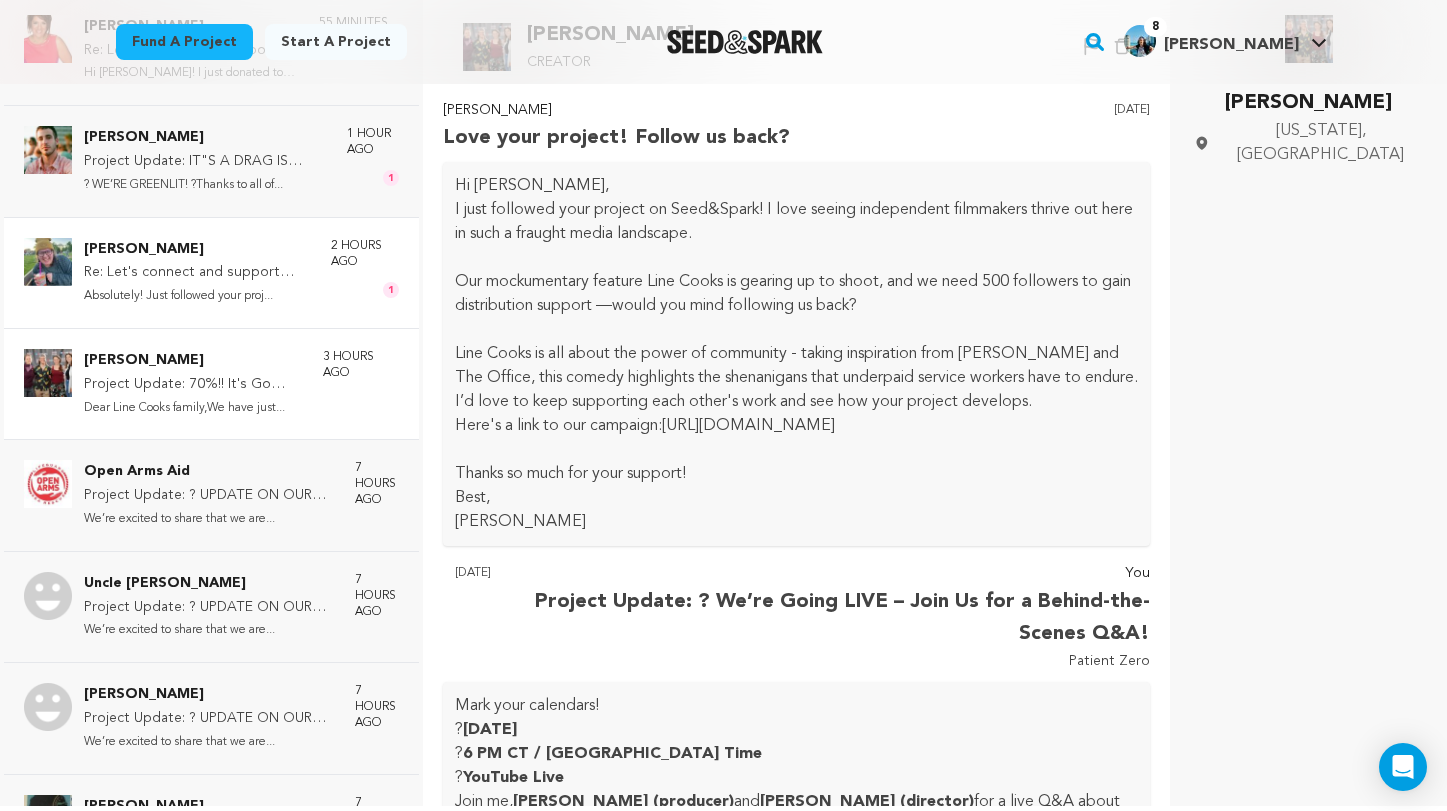 click on "Kylie Schumacher
Re: Let's connect and support each other
Absolutely! Just followed your proj...
2 hours ago
1" at bounding box center (241, 273) 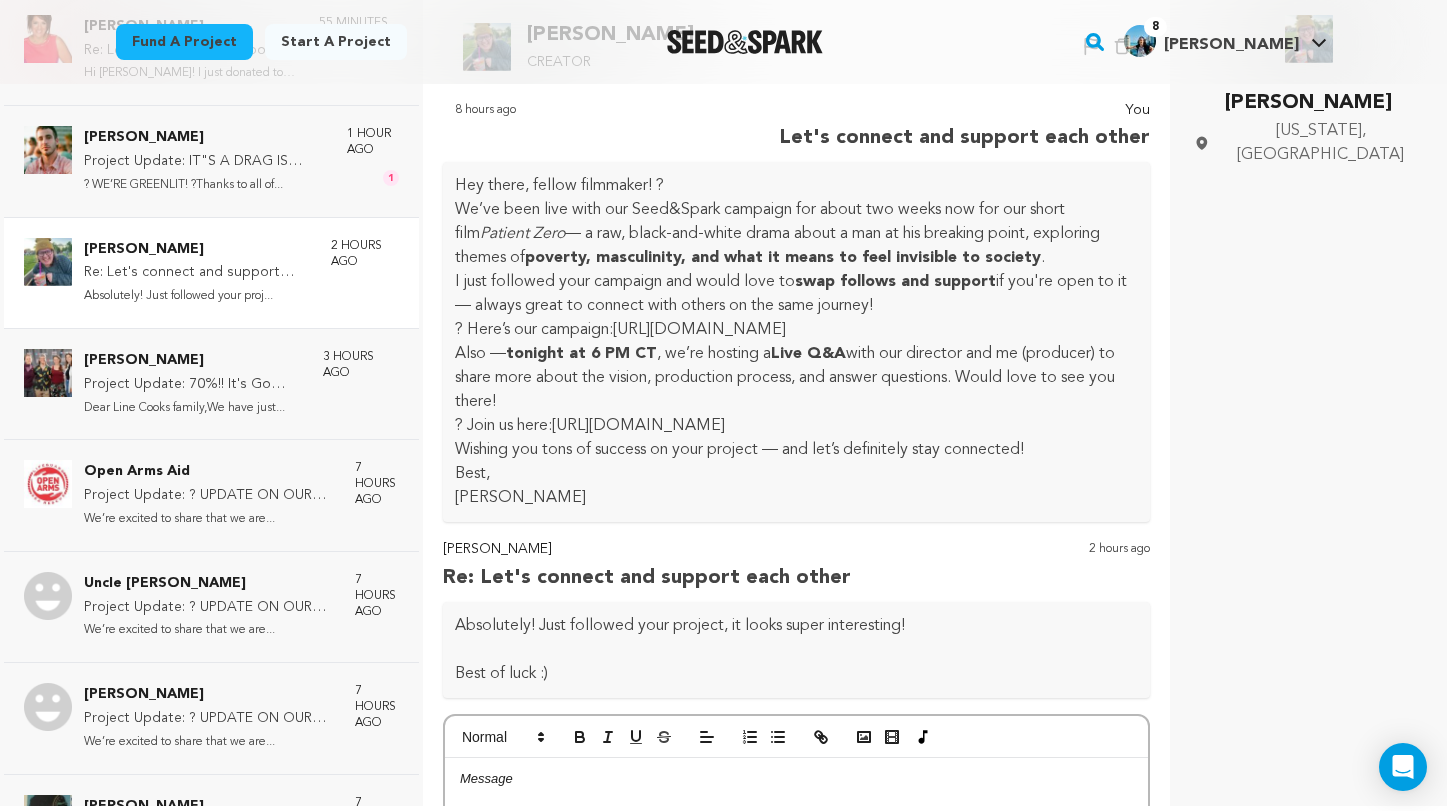 scroll, scrollTop: 298, scrollLeft: 0, axis: vertical 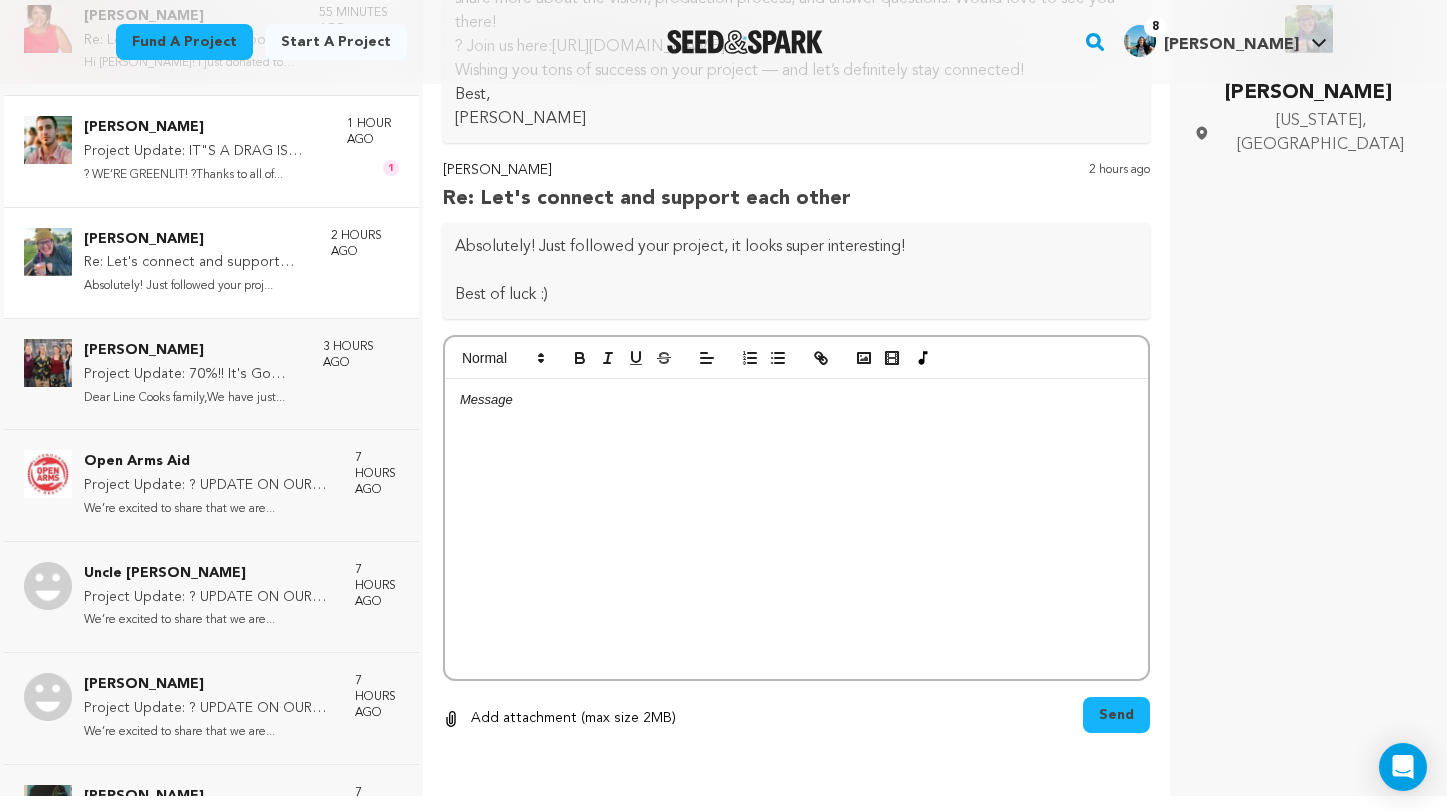 click on "Eli Eisenstein" at bounding box center (205, 128) 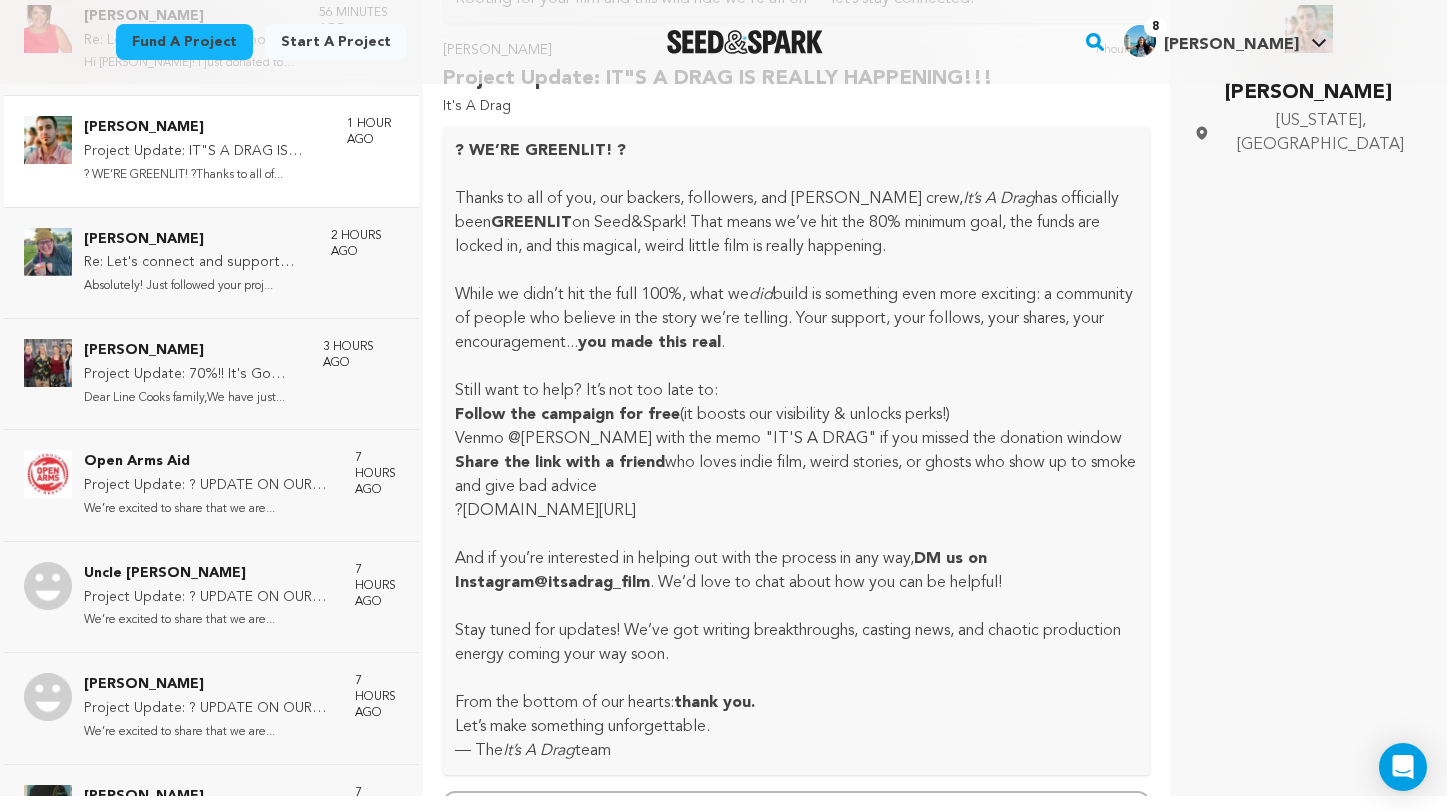 scroll, scrollTop: 824, scrollLeft: 0, axis: vertical 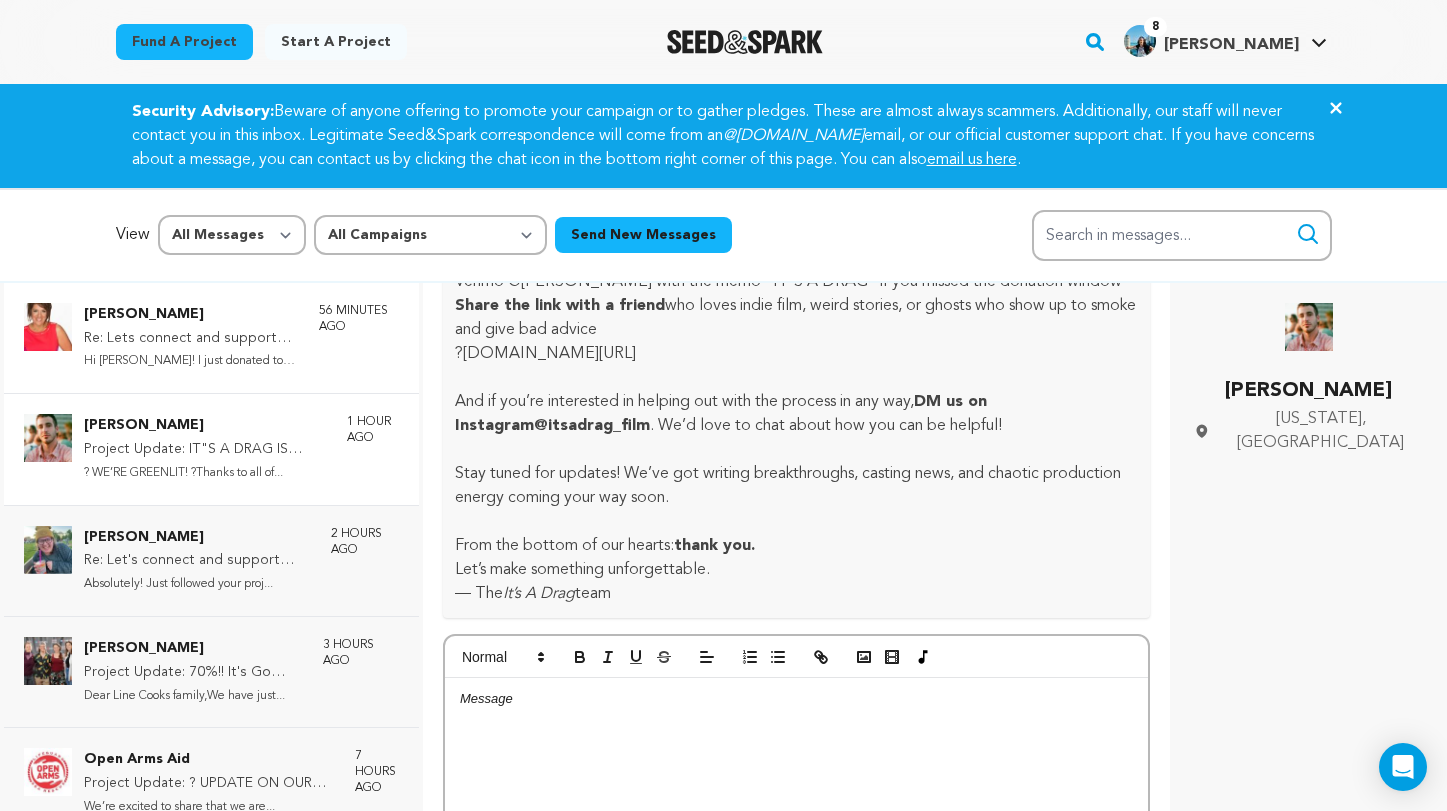 click on "Hi Luisa! I just donated to your ca..." at bounding box center (191, 361) 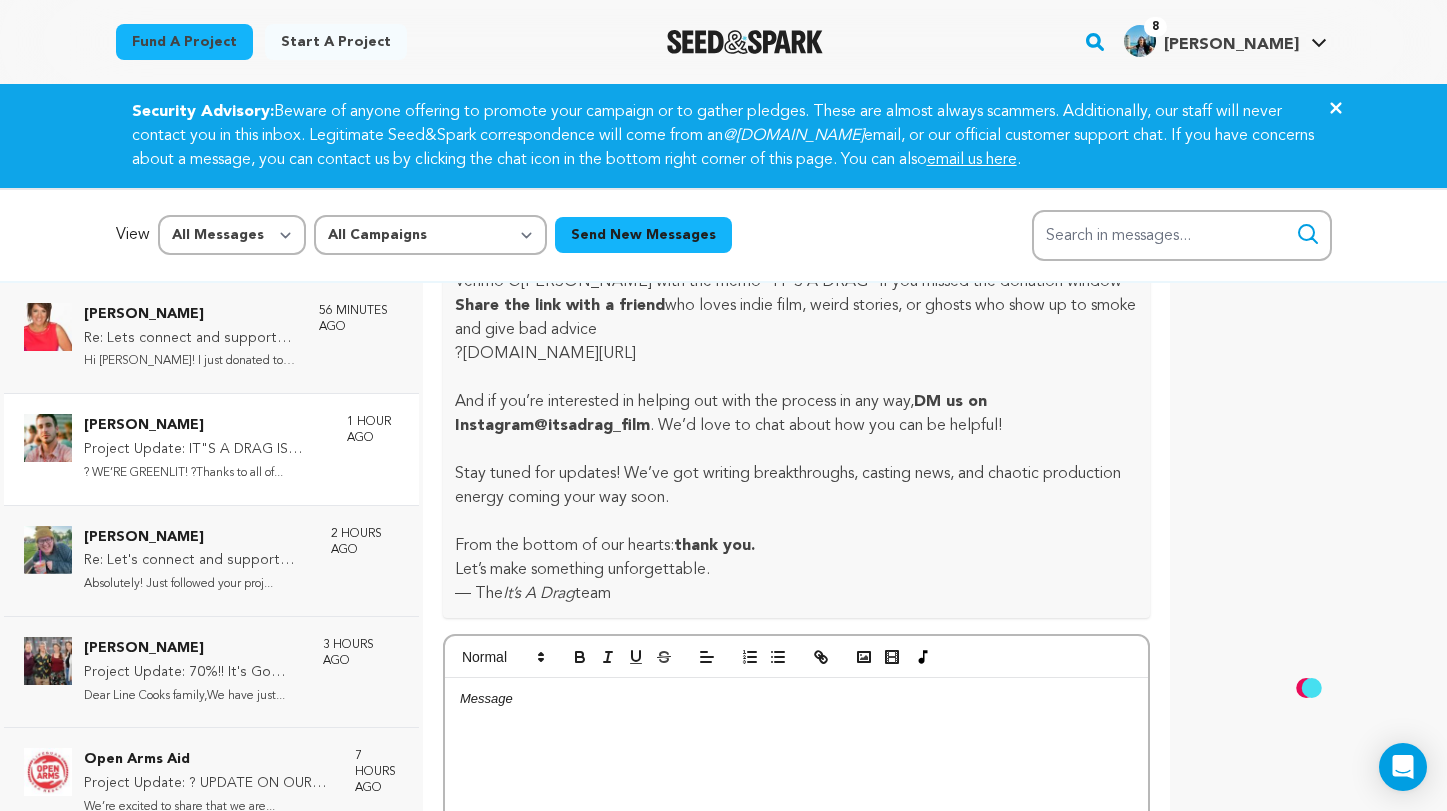 scroll, scrollTop: 393, scrollLeft: 0, axis: vertical 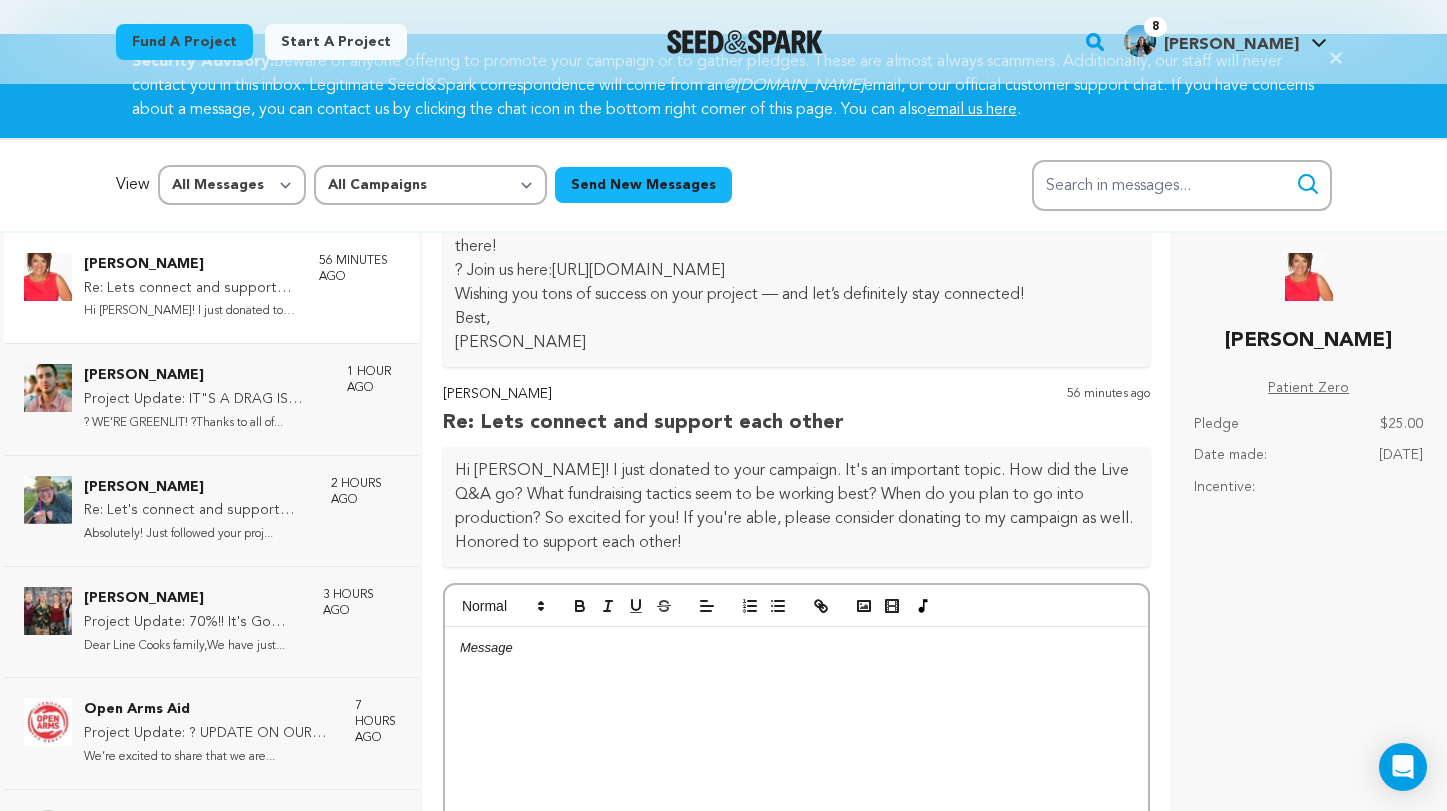 click at bounding box center (797, 777) 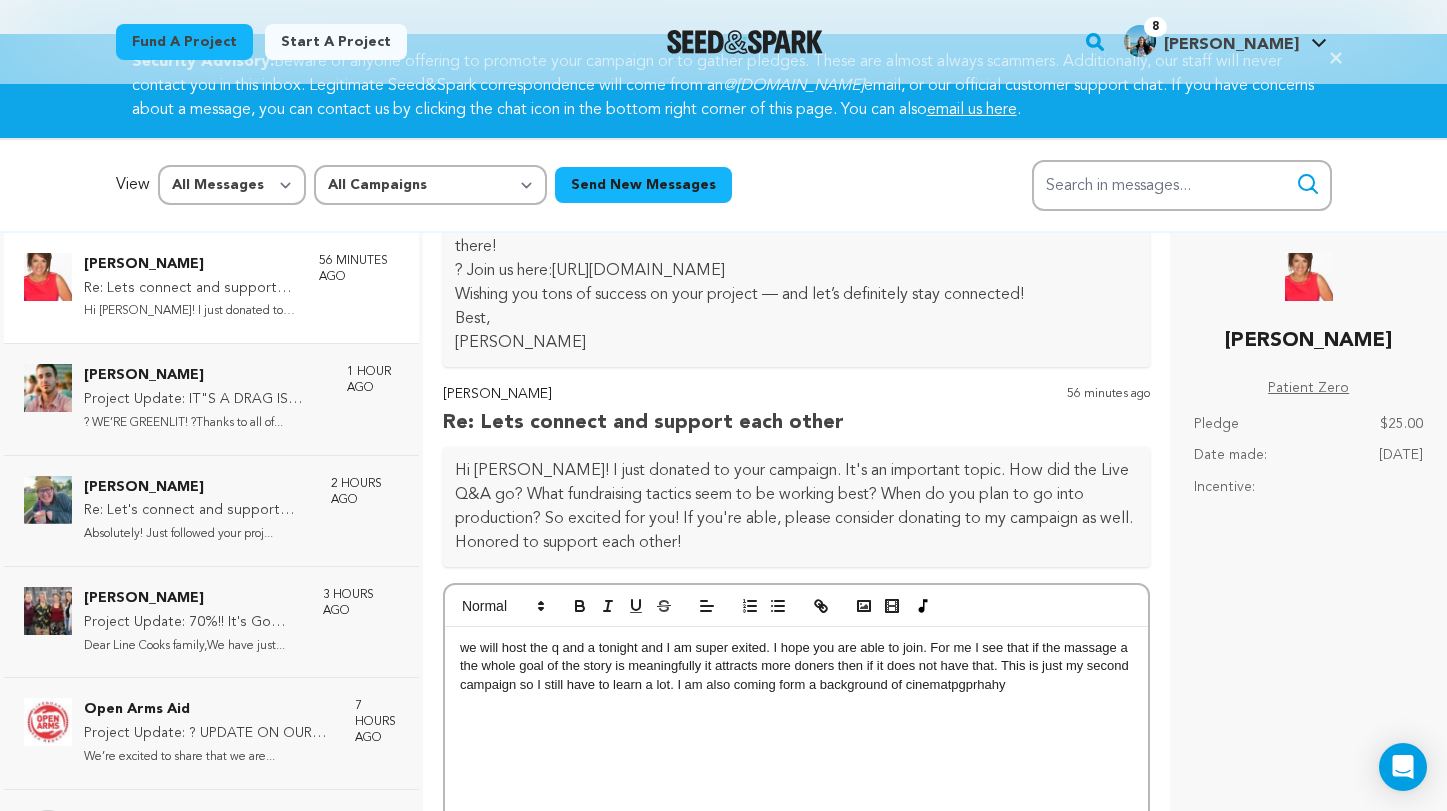 click on "we will host the q and a tonight and I am super exited. I hope you are able to join. For me I see that if the massage a the whole goal of the story is meaningfully it attracts more doners then if it does not have that. This is just my second campaign so I still have to learn a lot. I am also coming form a background of cinematpgprhahy" at bounding box center (797, 777) 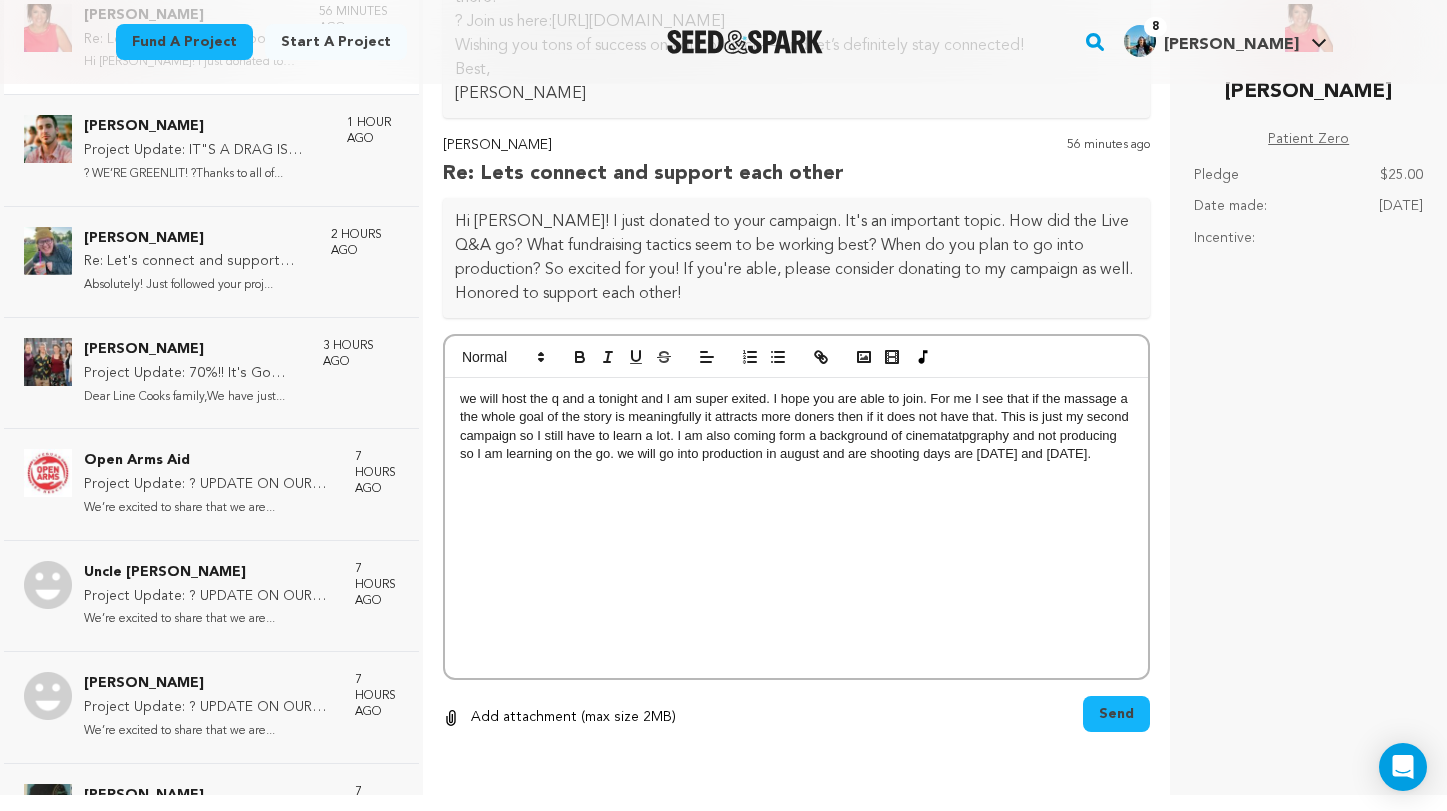 scroll, scrollTop: 298, scrollLeft: 0, axis: vertical 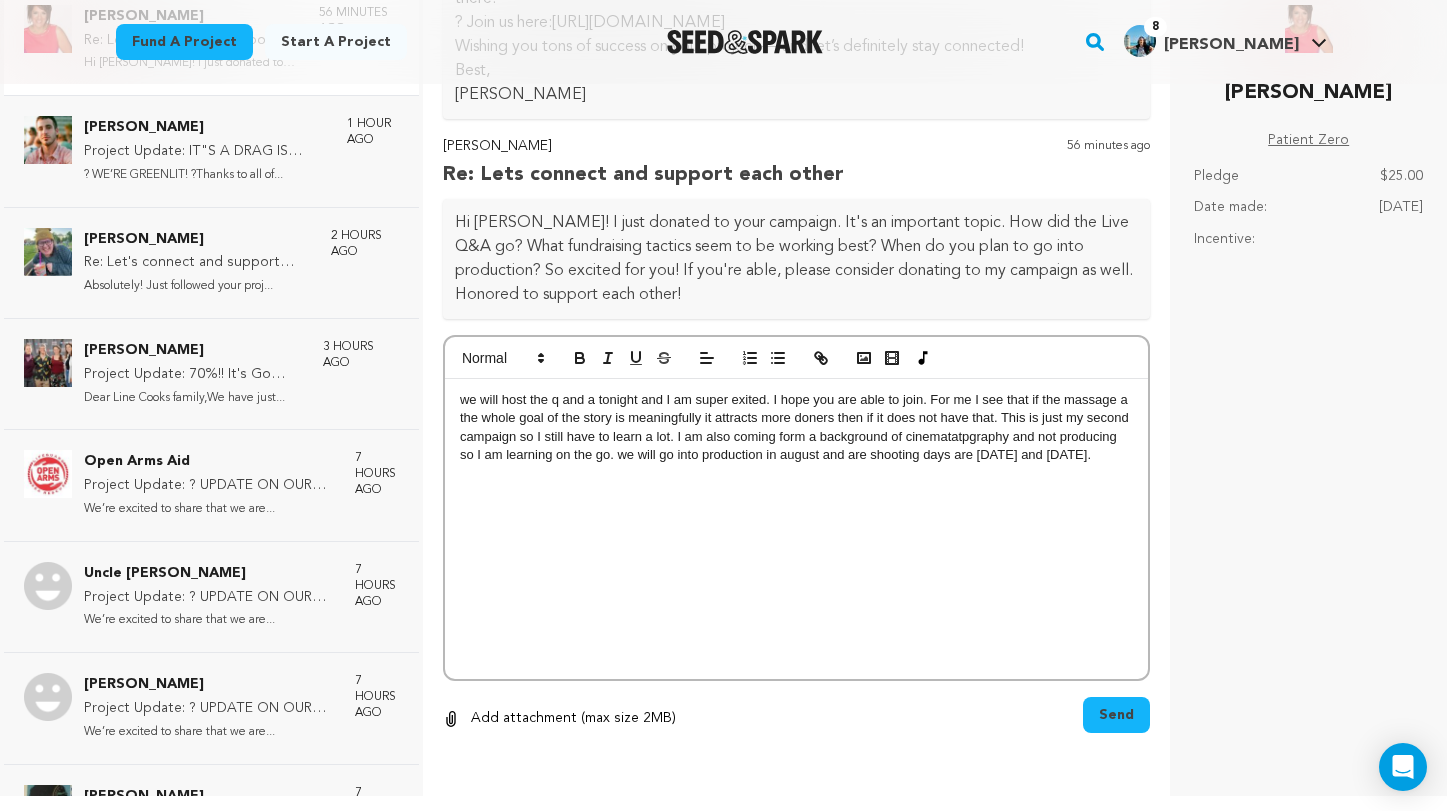 click on "Send" at bounding box center [1116, 715] 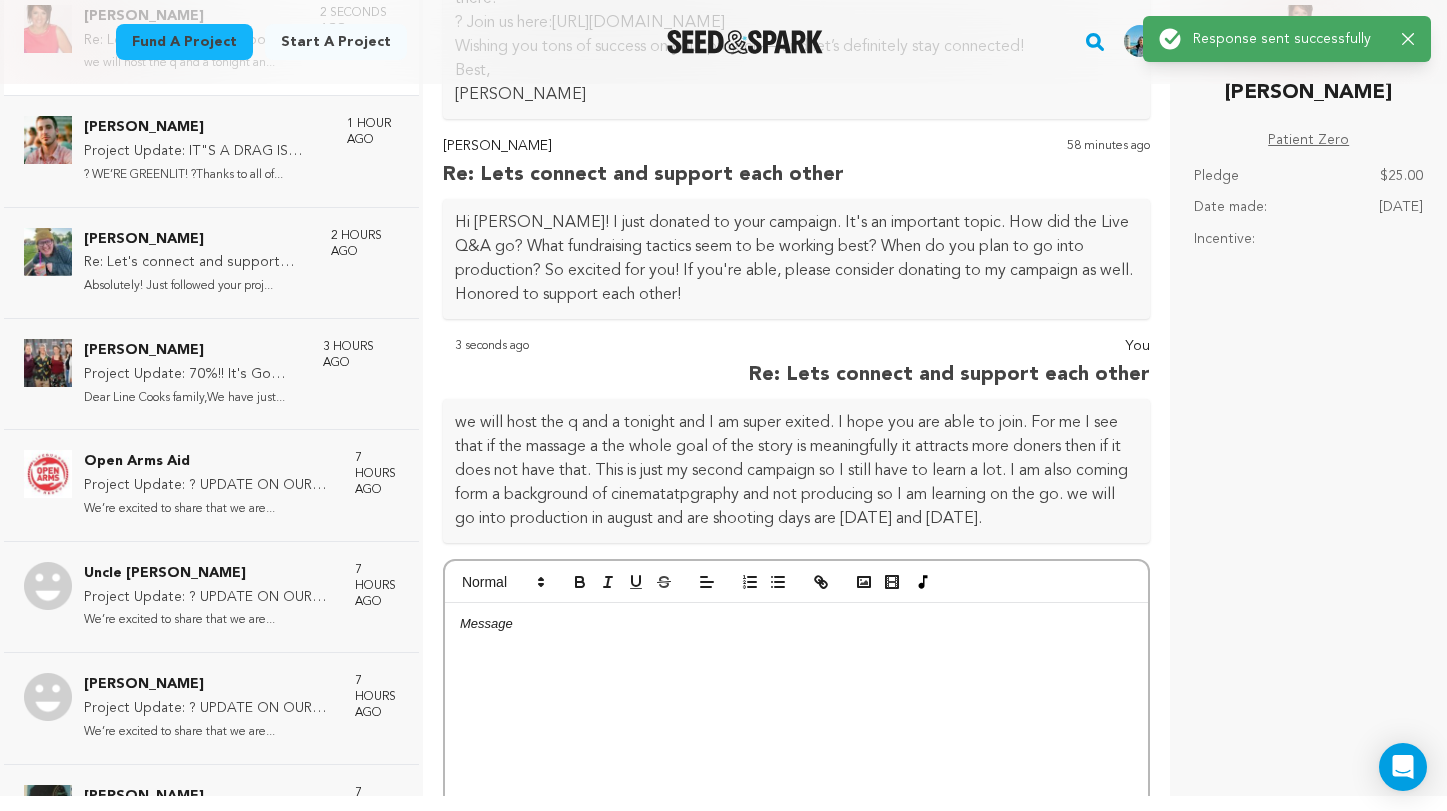 drag, startPoint x: 542, startPoint y: 144, endPoint x: 438, endPoint y: 145, distance: 104.00481 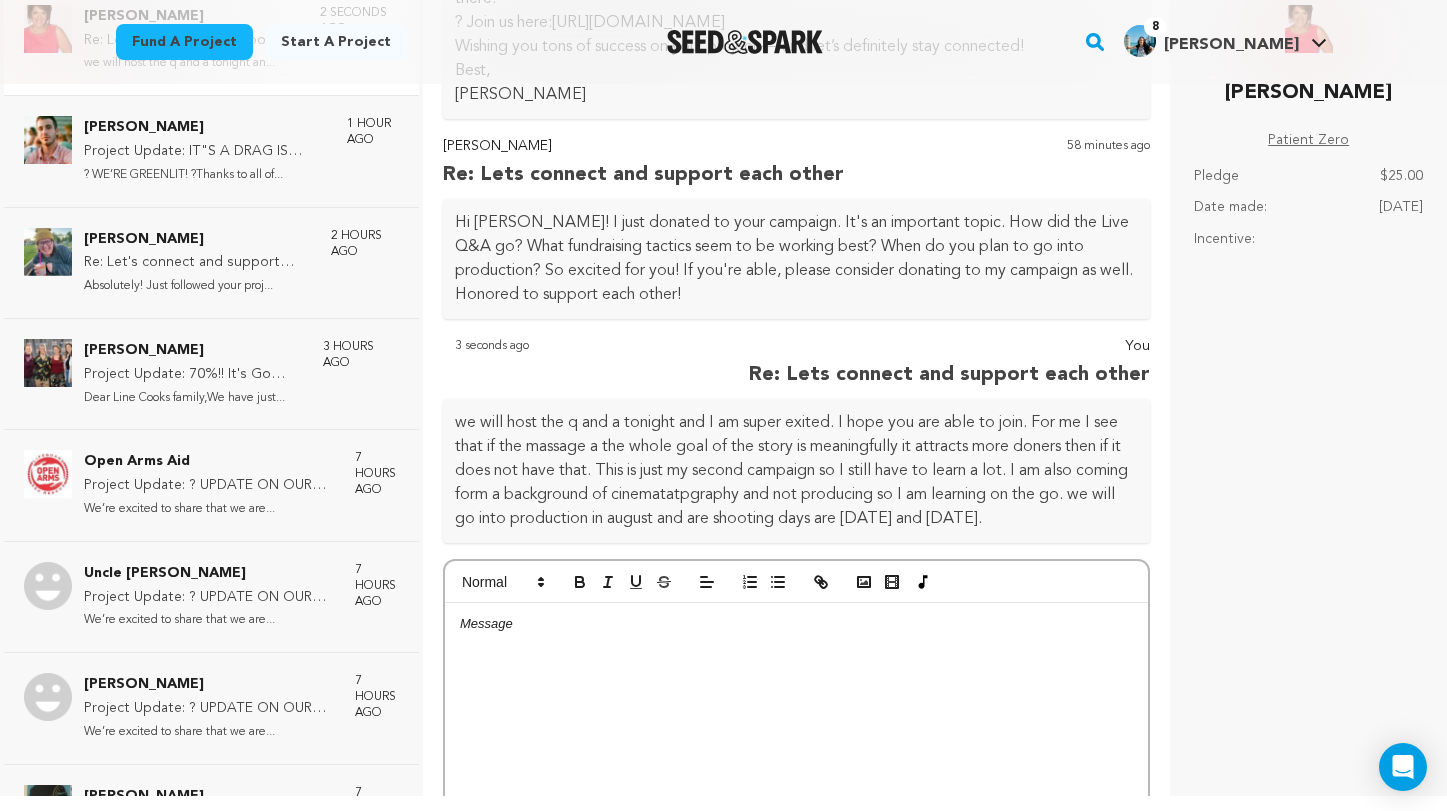 copy on "[PERSON_NAME]" 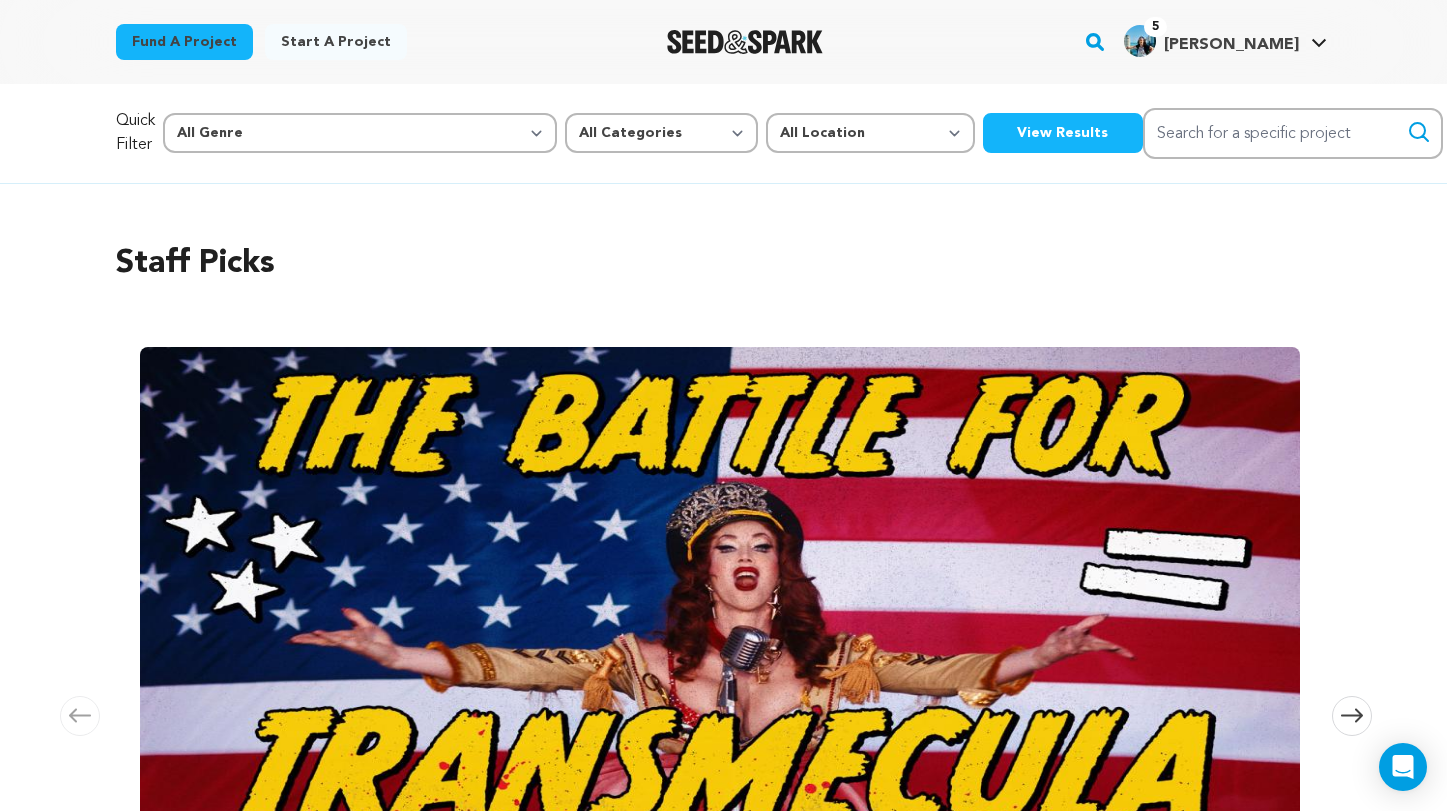 scroll, scrollTop: 0, scrollLeft: 0, axis: both 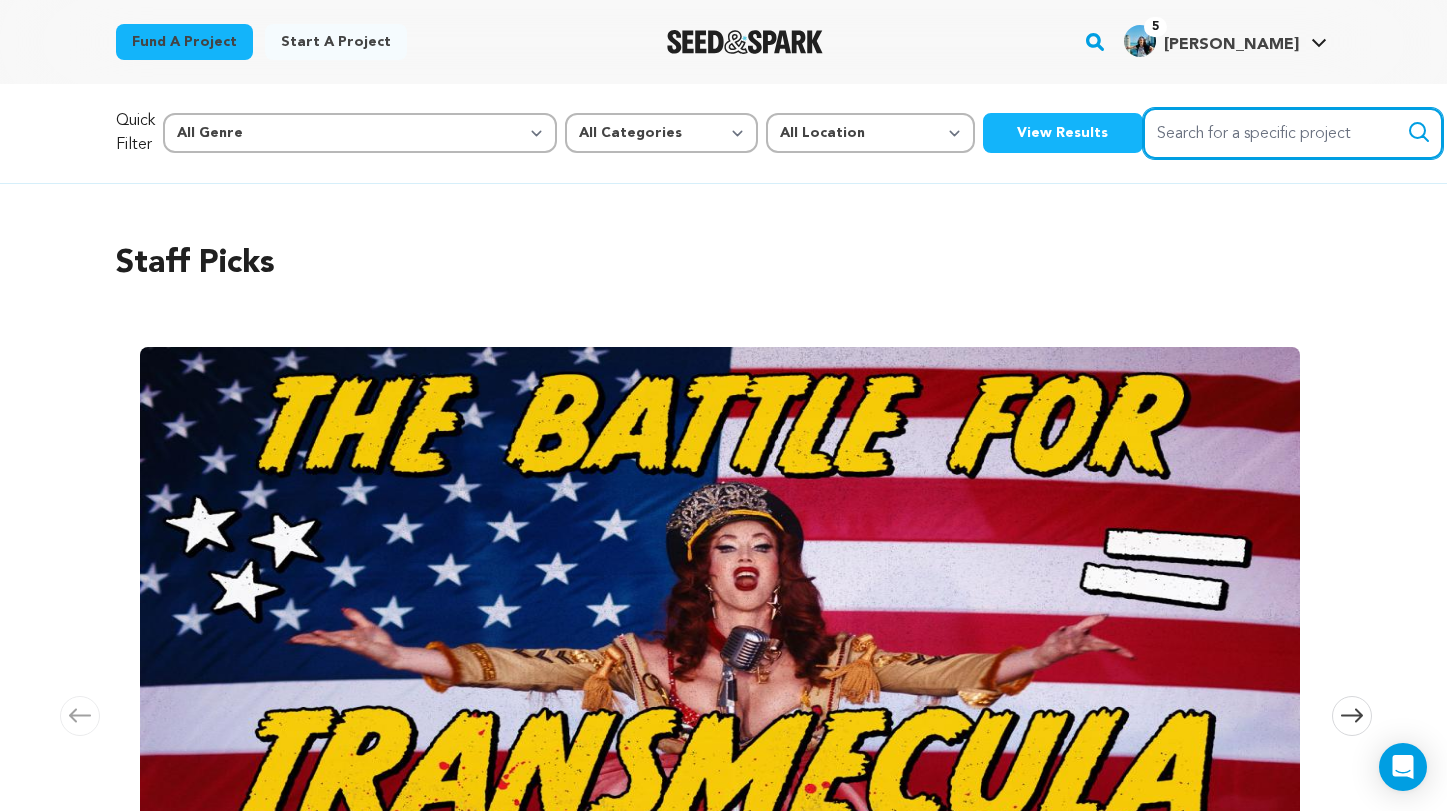 click on "Search for a specific project" at bounding box center (1293, 133) 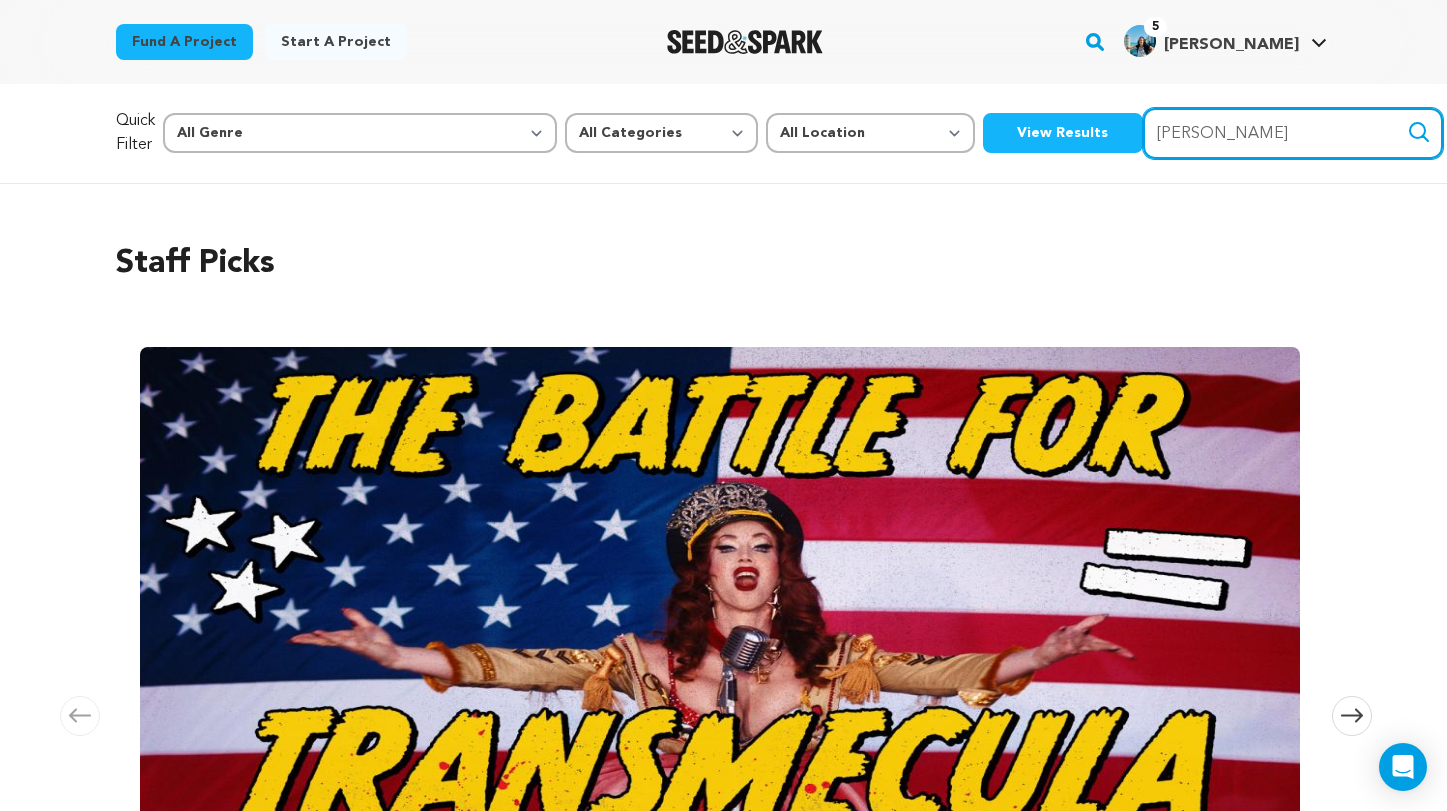 scroll, scrollTop: 0, scrollLeft: 0, axis: both 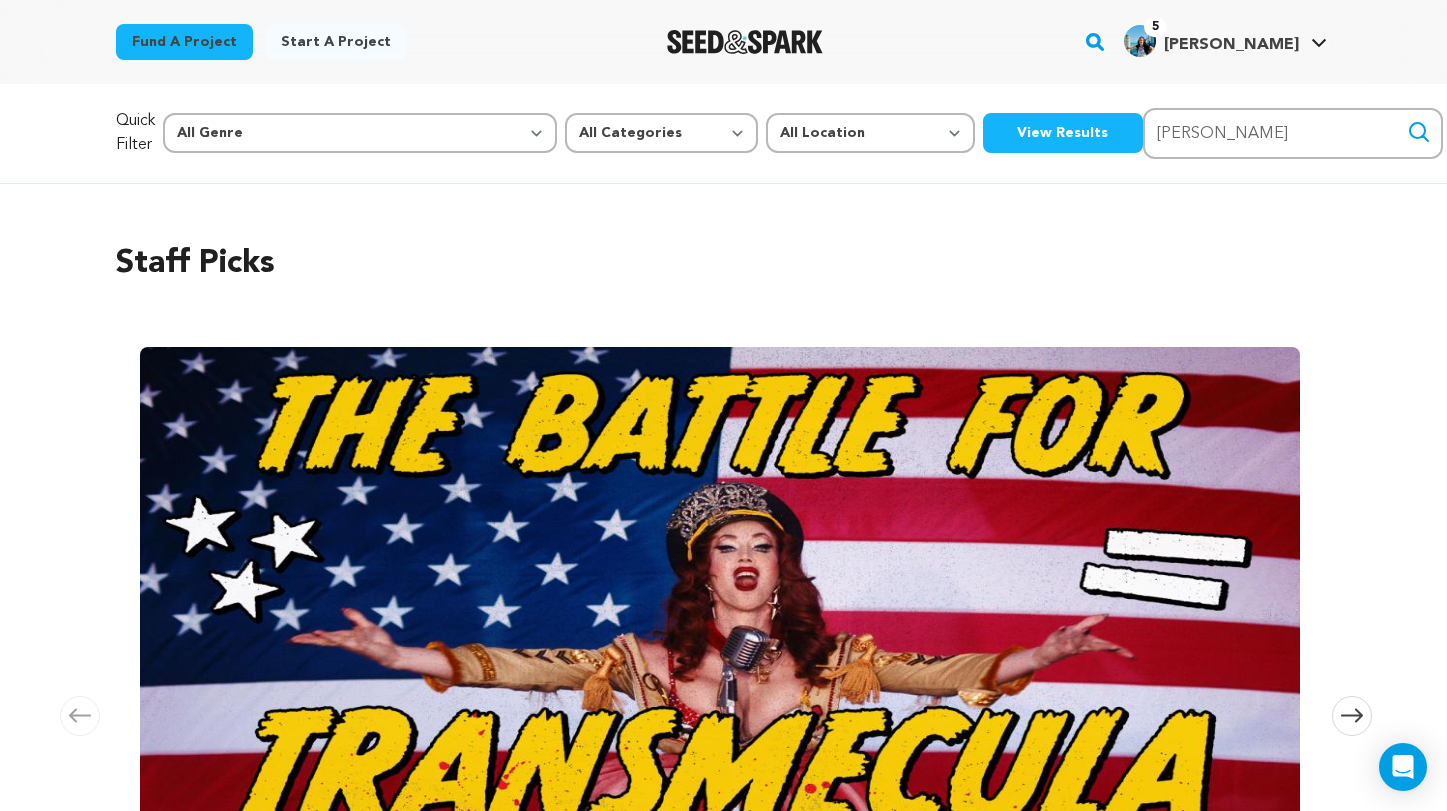 click 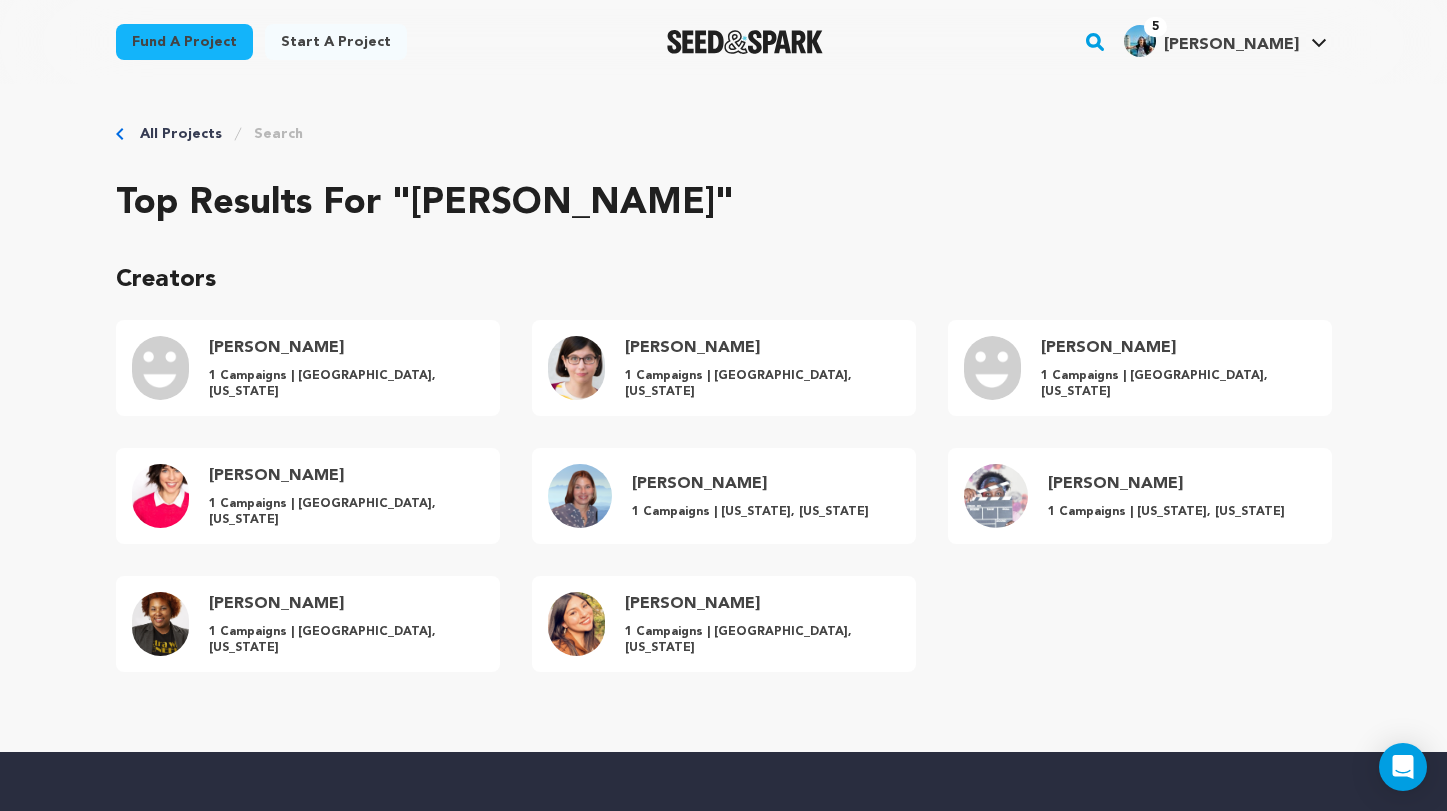 scroll, scrollTop: 0, scrollLeft: 0, axis: both 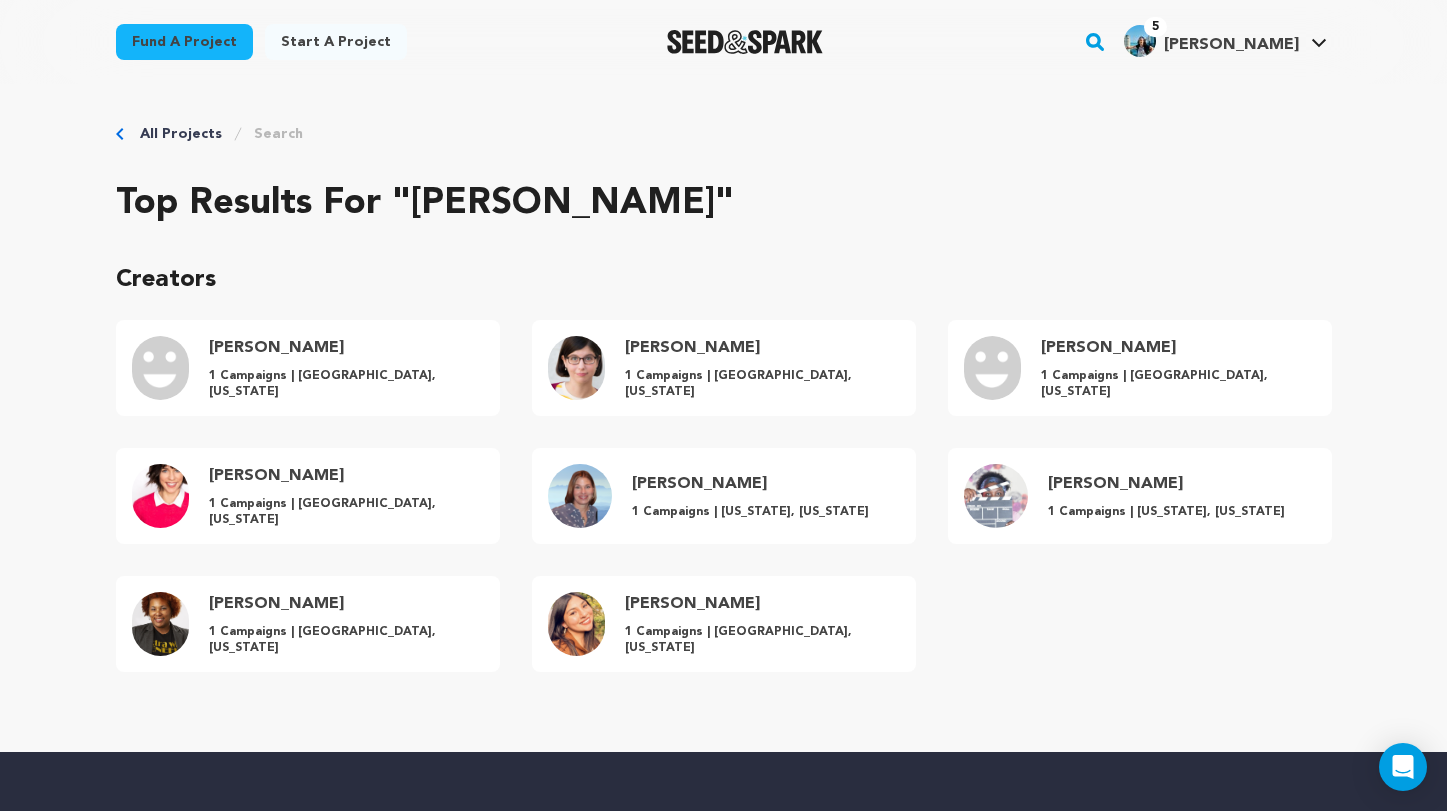 click on "All Projects" at bounding box center [181, 134] 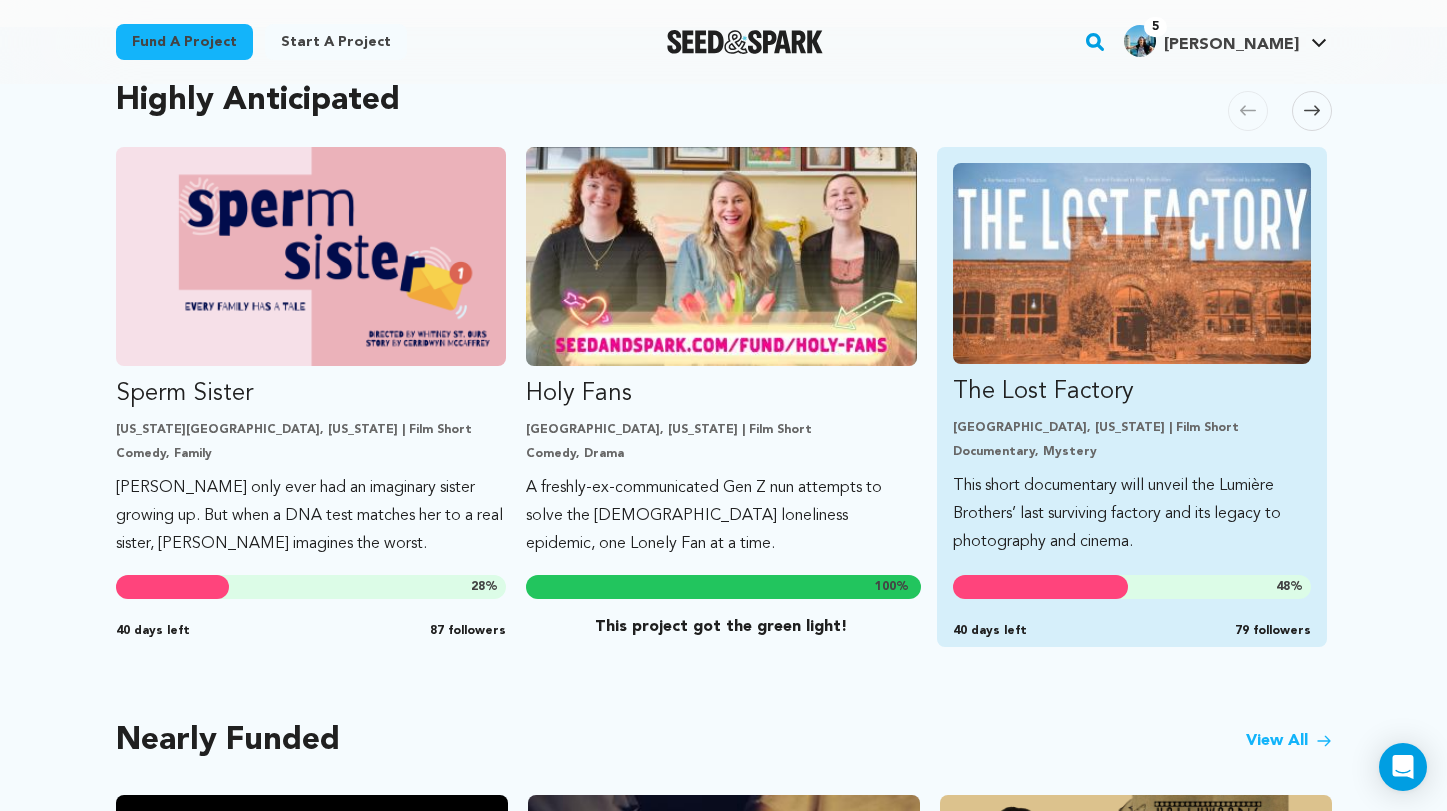 scroll, scrollTop: 1097, scrollLeft: 0, axis: vertical 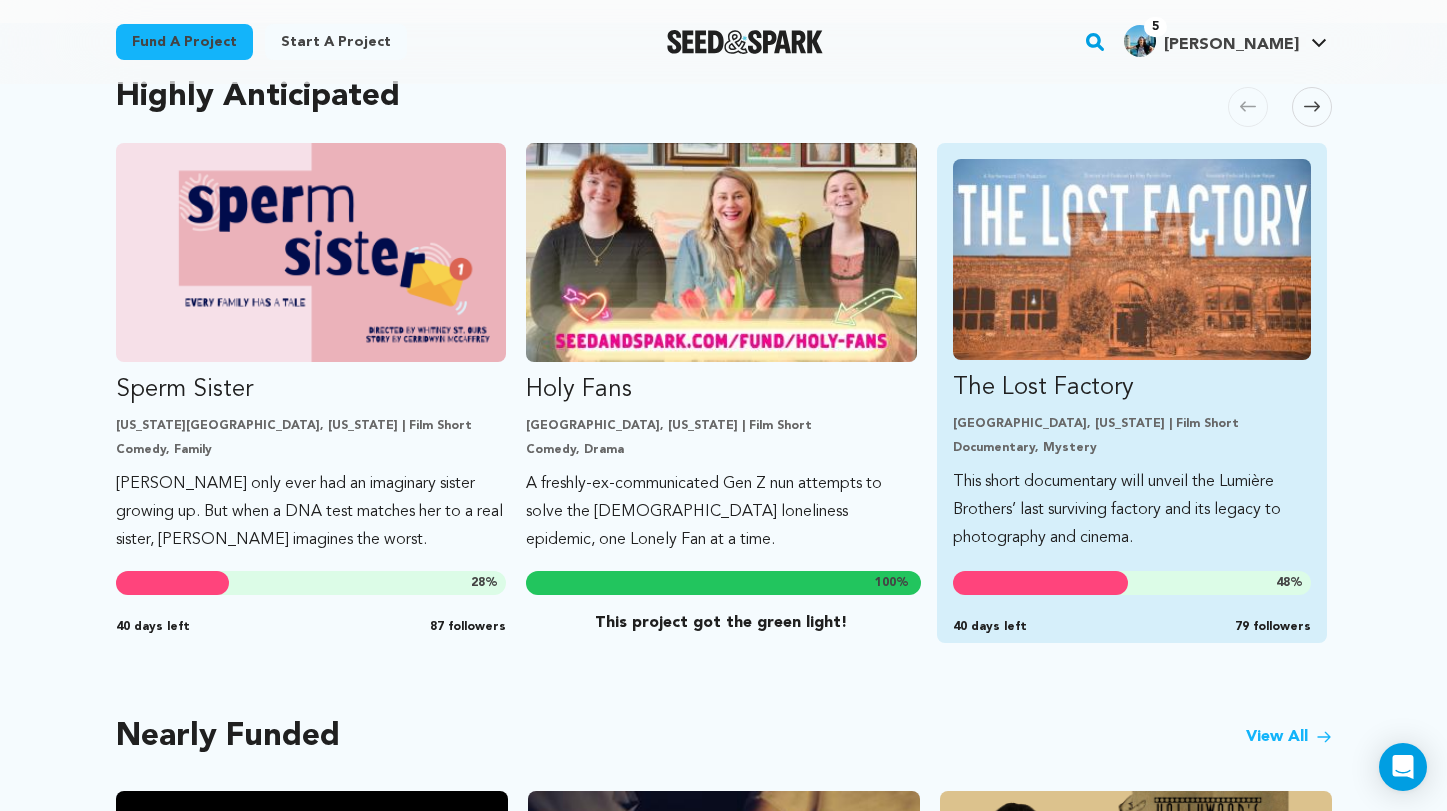 click on "This short documentary will unveil the Lumière Brothers’ last surviving factory and its legacy to photography and cinema." at bounding box center (1132, 510) 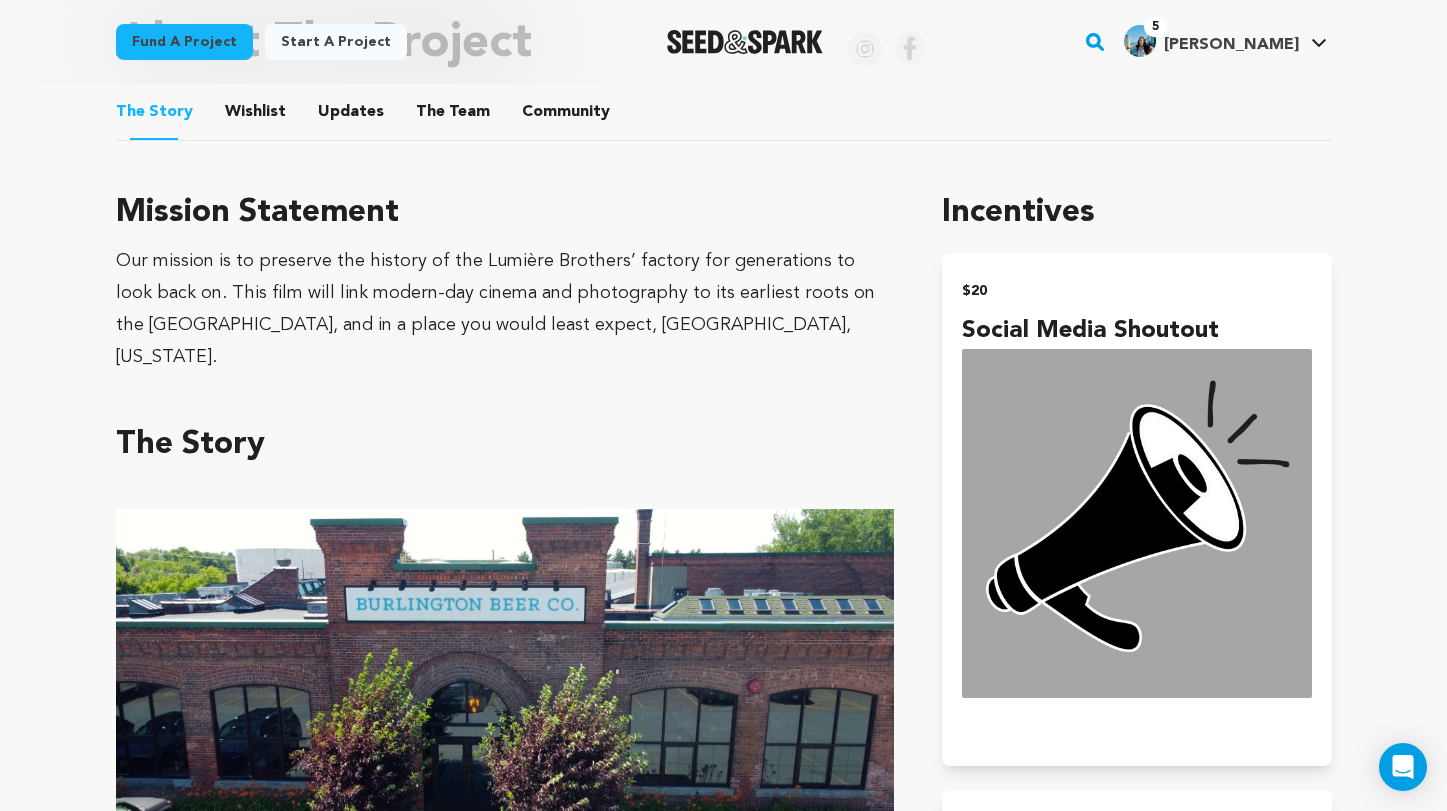 scroll, scrollTop: 1076, scrollLeft: 0, axis: vertical 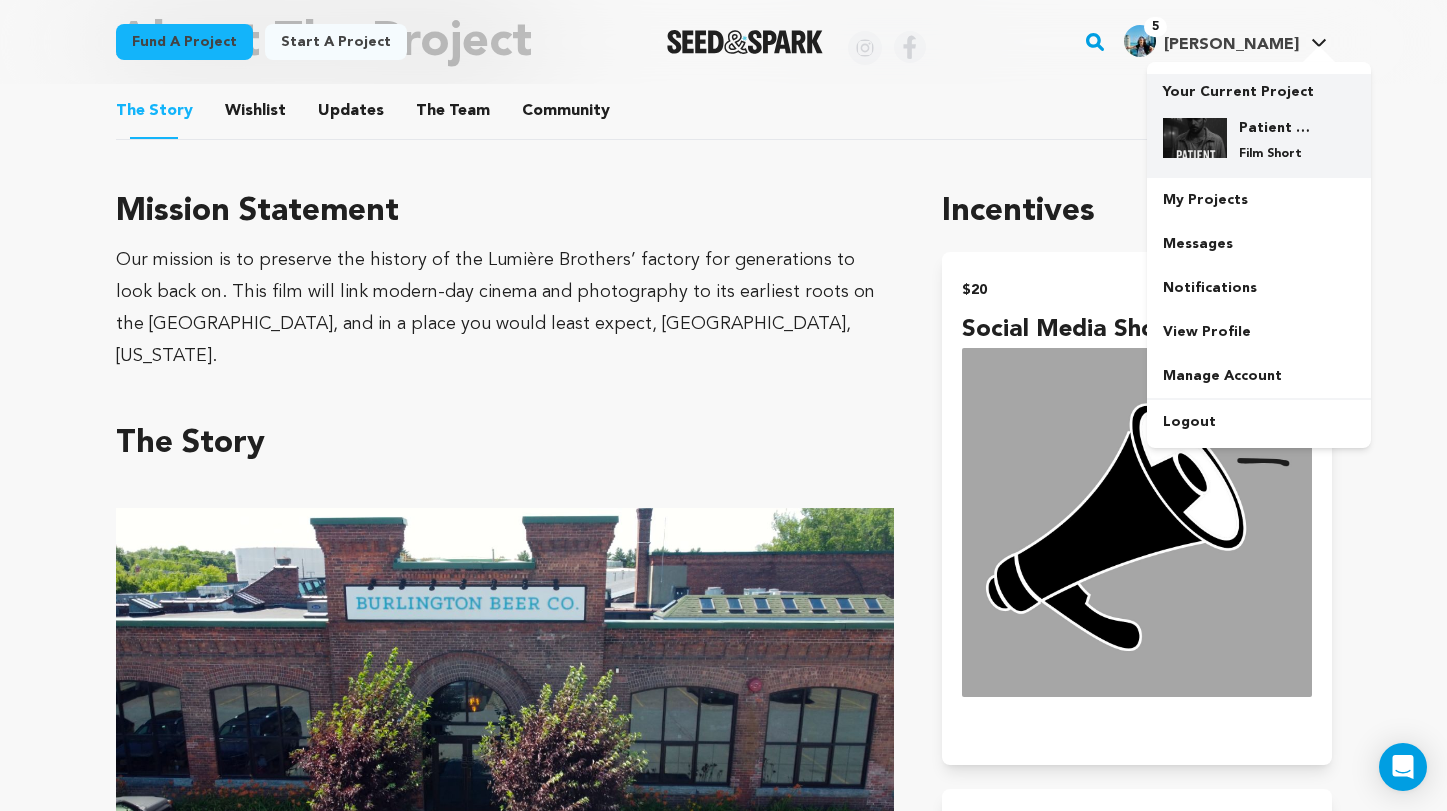 click on "Patient Zero
Film Short" at bounding box center [1259, 140] 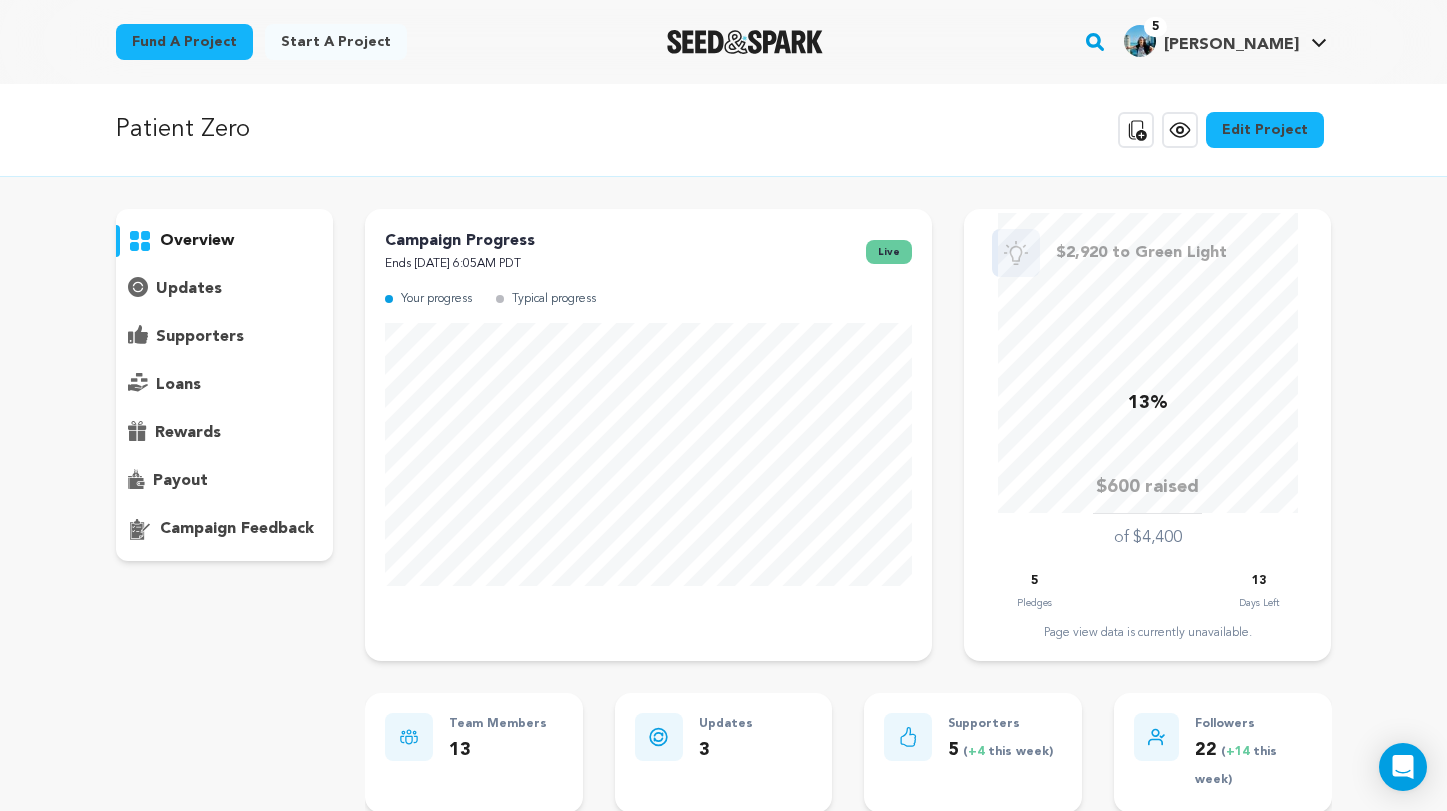 scroll, scrollTop: 0, scrollLeft: 0, axis: both 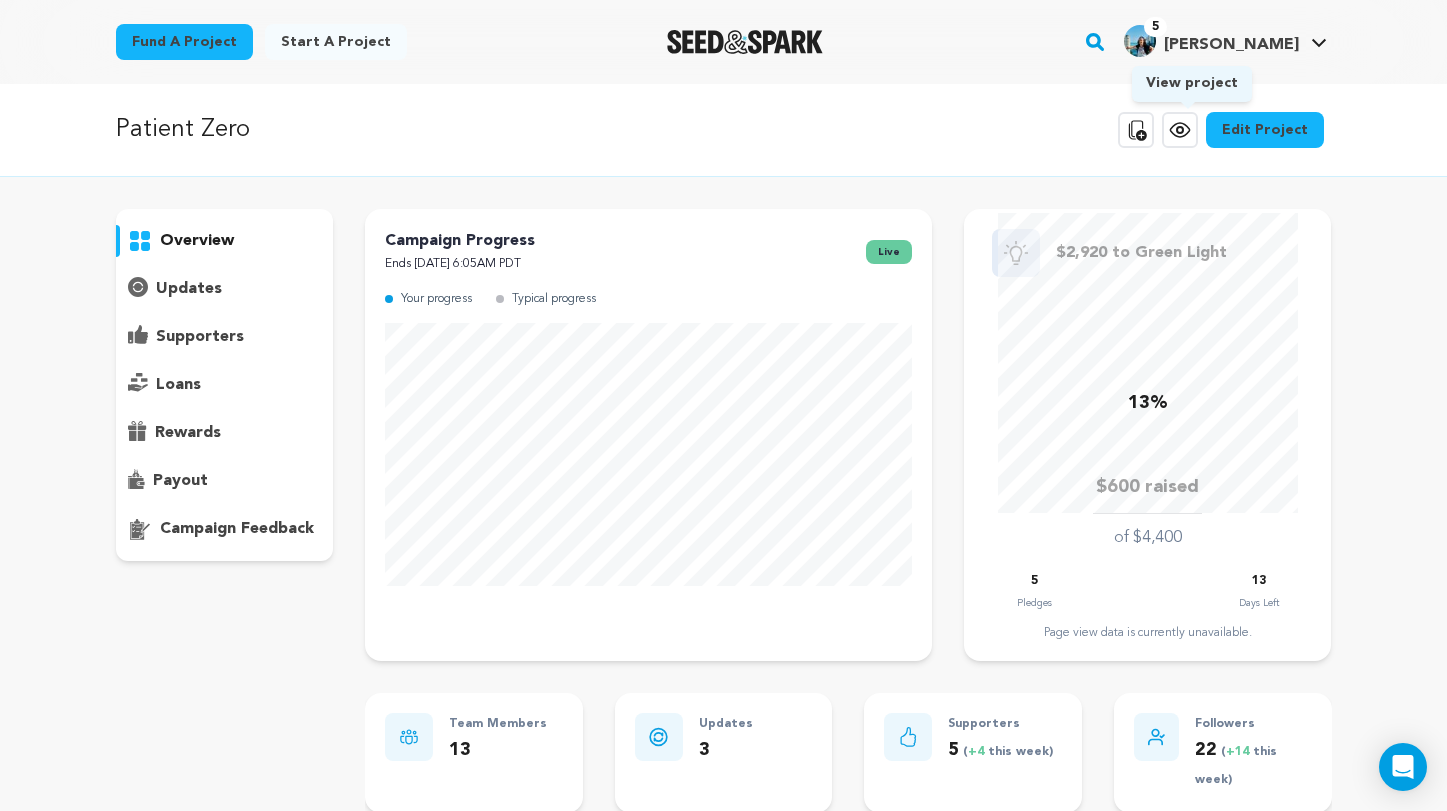 click 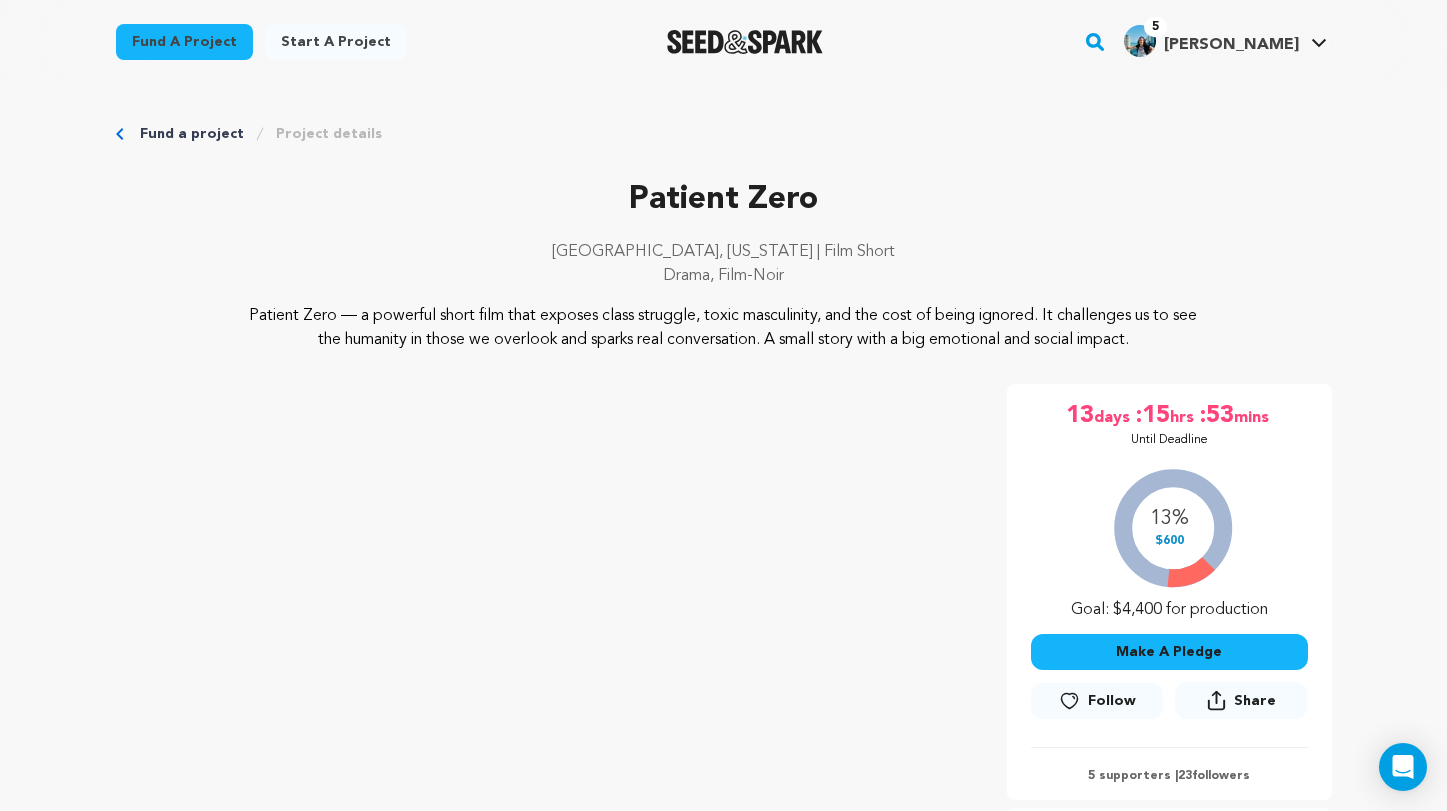 scroll, scrollTop: 0, scrollLeft: 0, axis: both 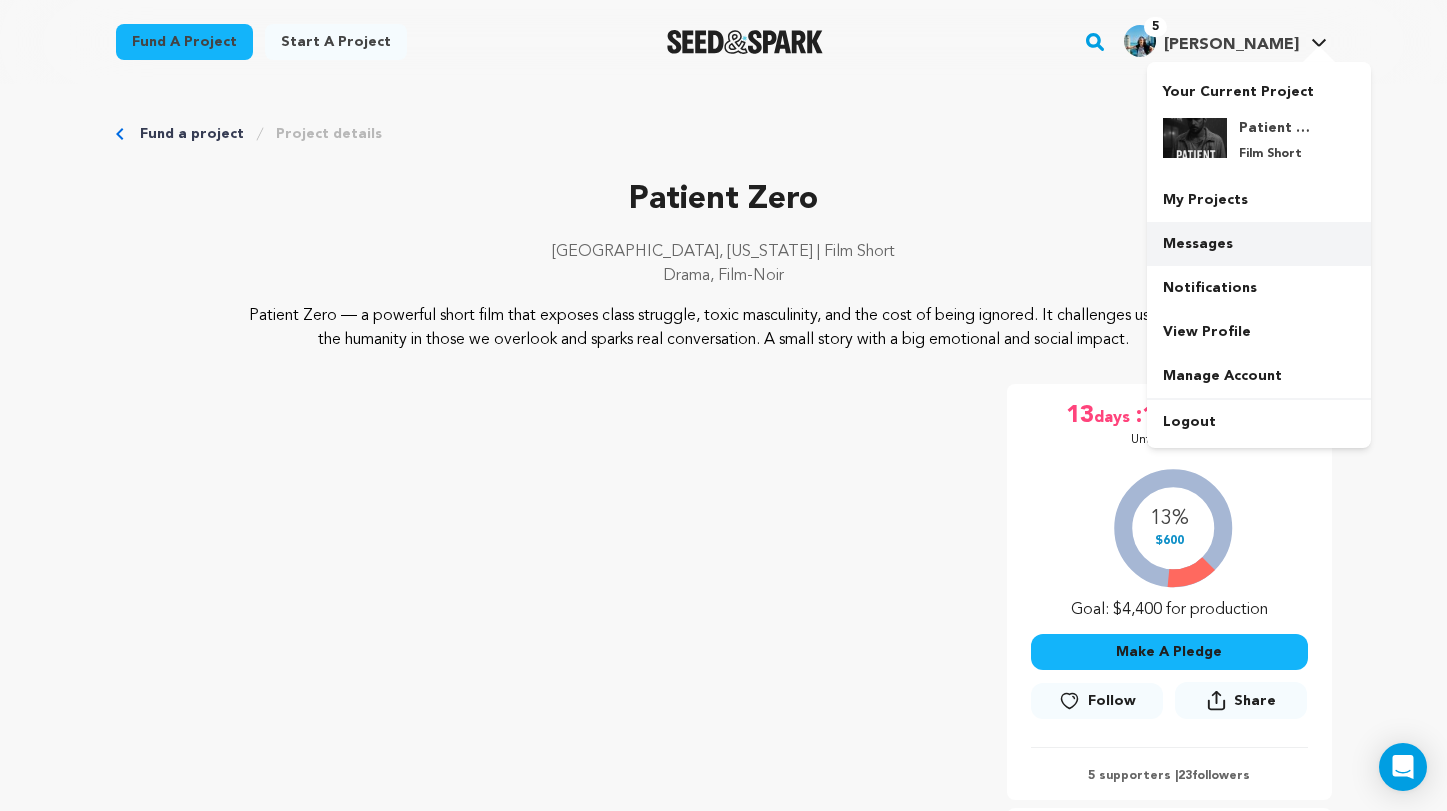click on "Messages" at bounding box center (1259, 244) 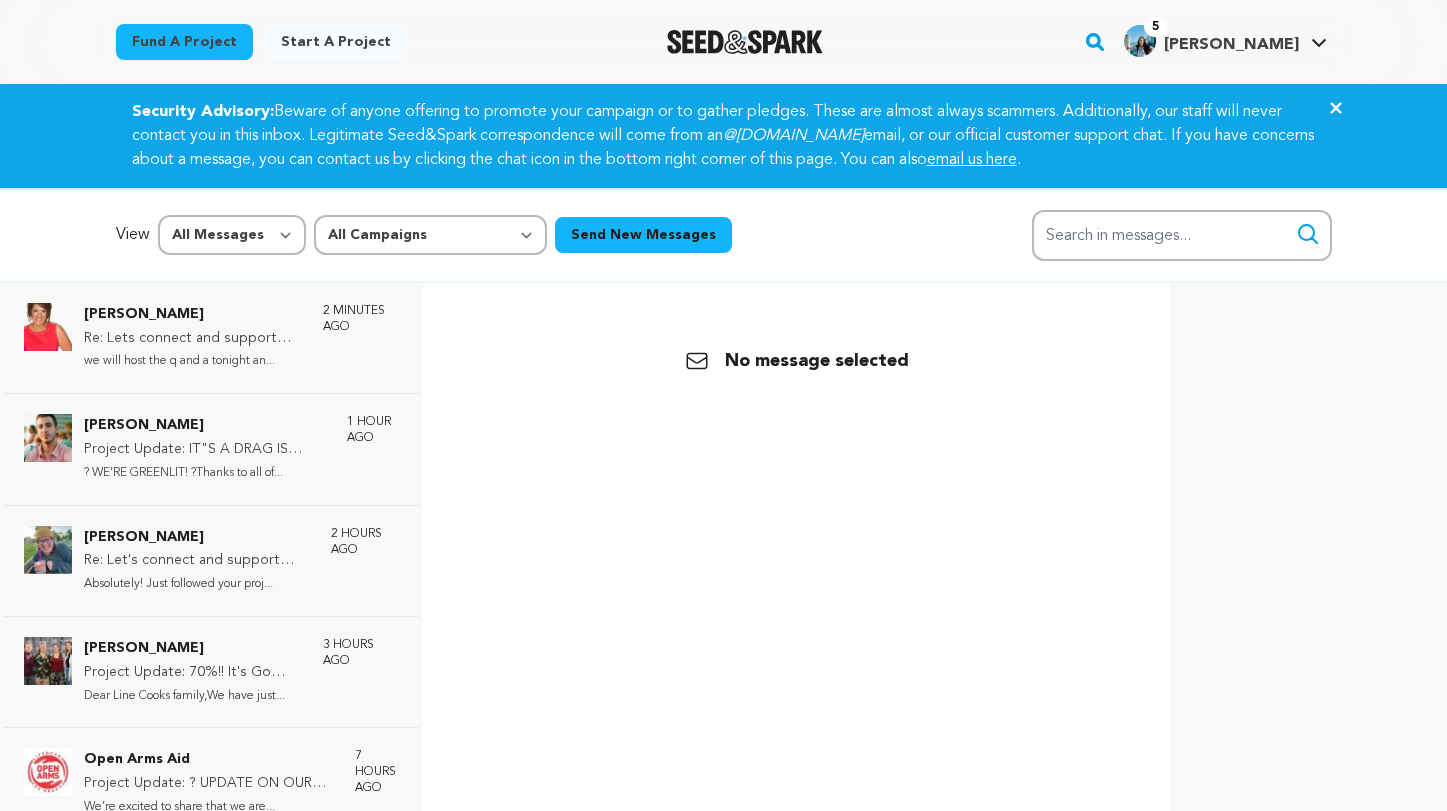 scroll, scrollTop: 0, scrollLeft: 0, axis: both 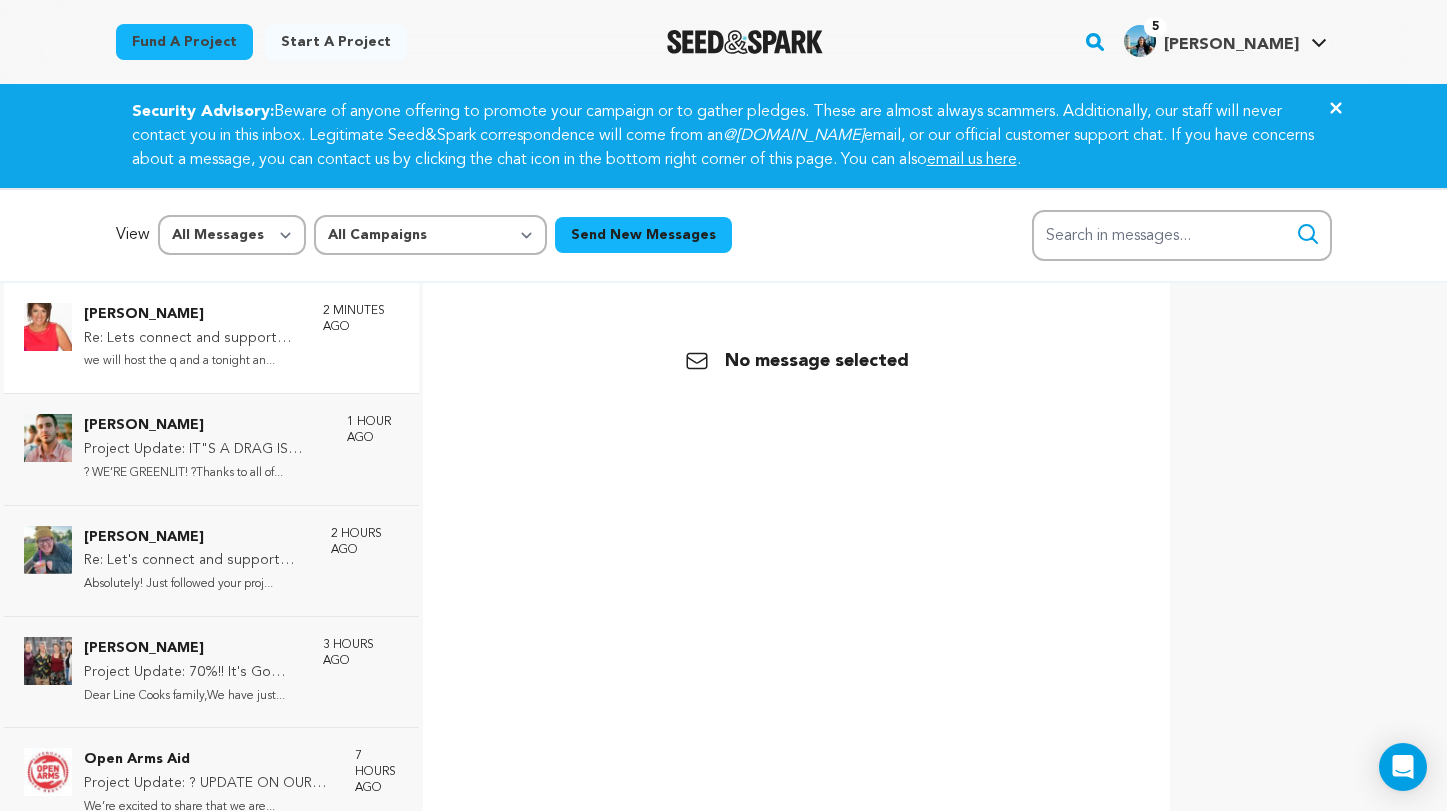 click on "[PERSON_NAME]" at bounding box center [193, 315] 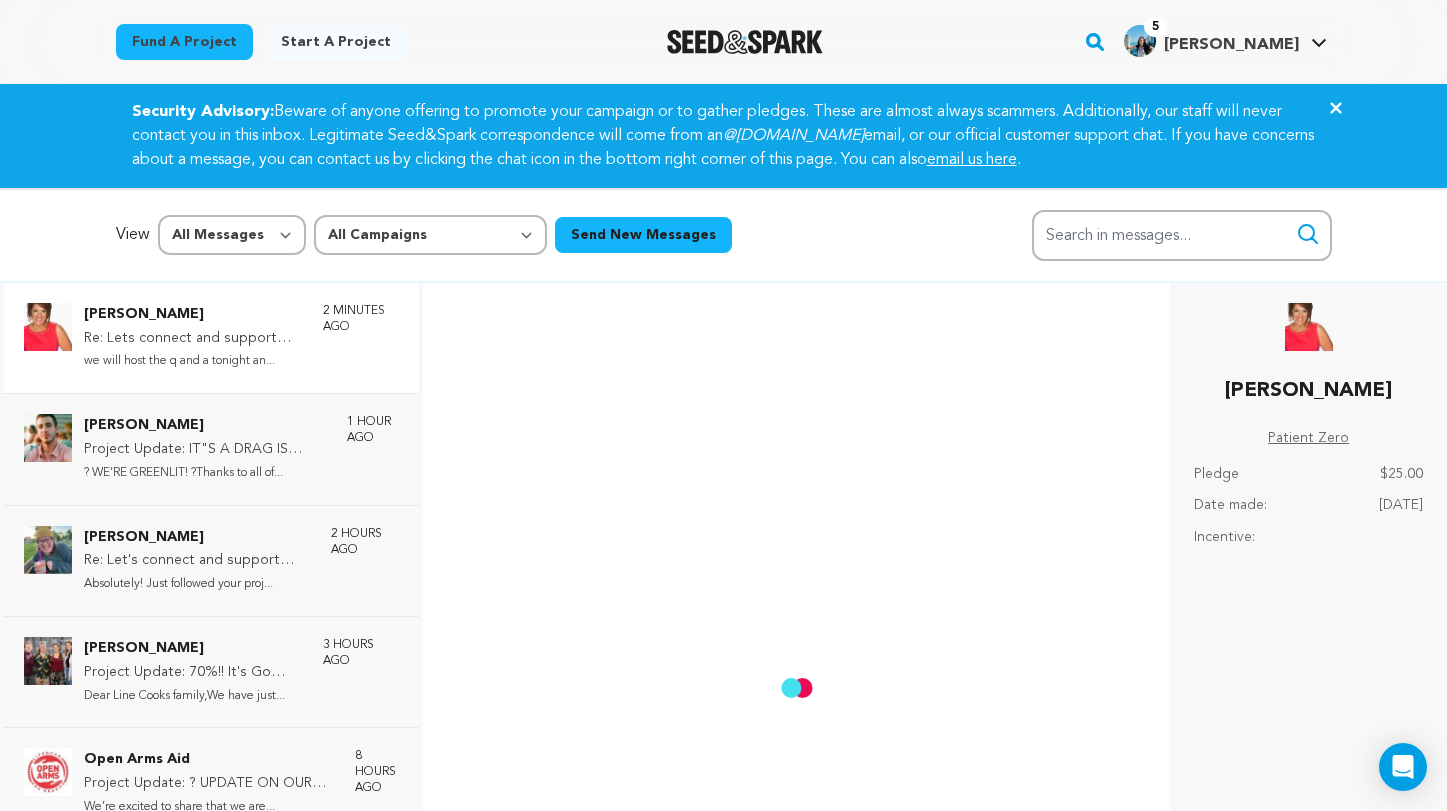 scroll, scrollTop: 257, scrollLeft: 0, axis: vertical 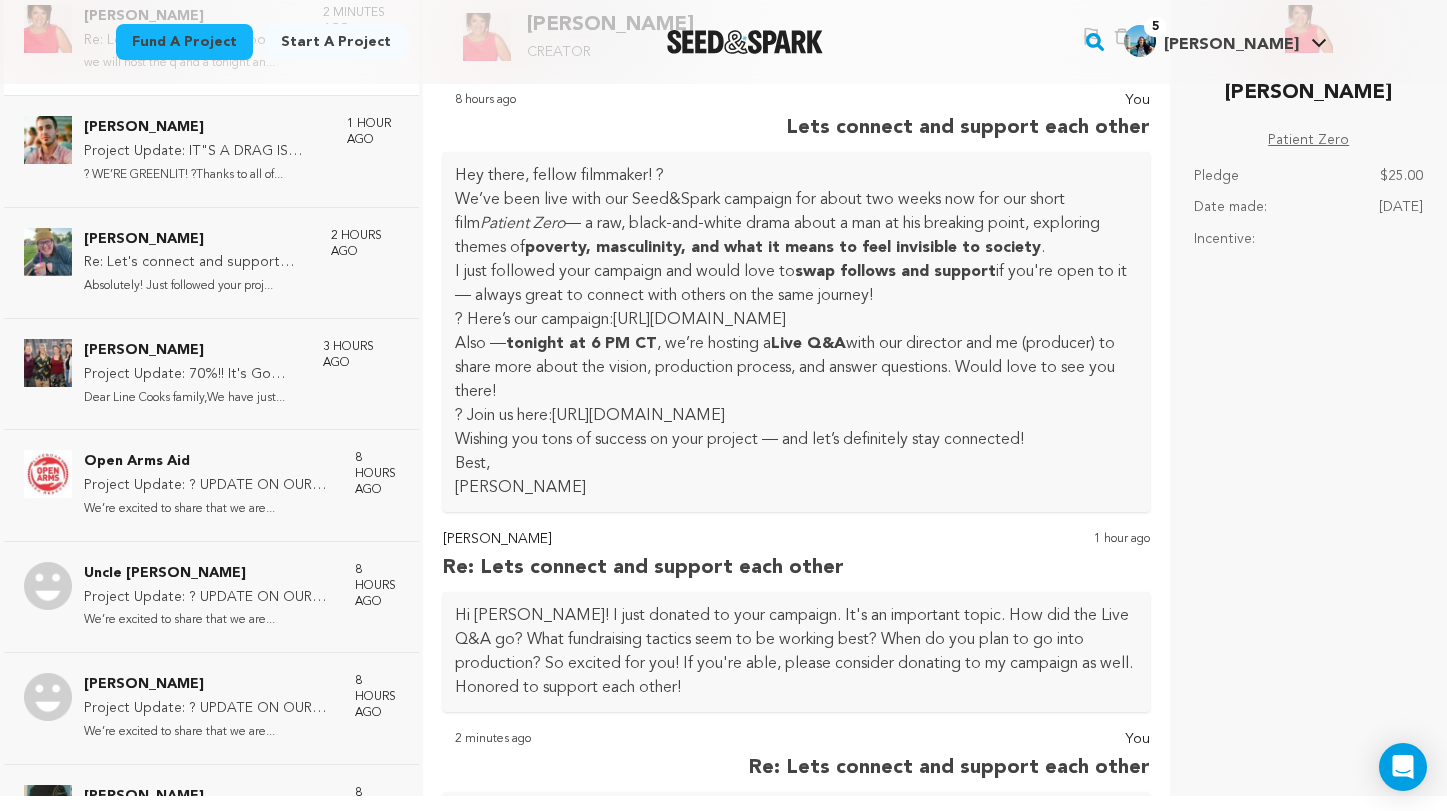 click on "Patient Zero" at bounding box center (1308, 141) 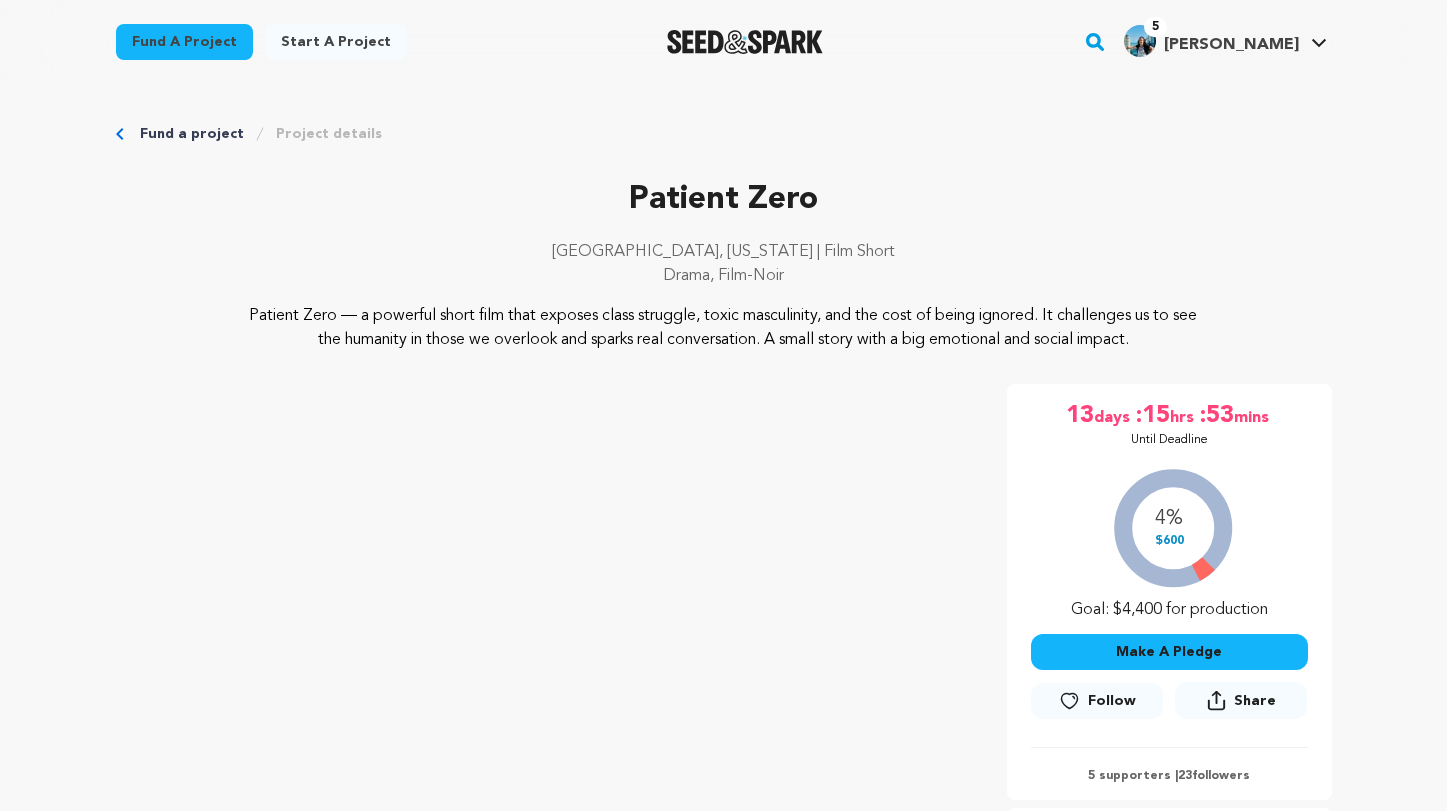 scroll, scrollTop: 182, scrollLeft: 0, axis: vertical 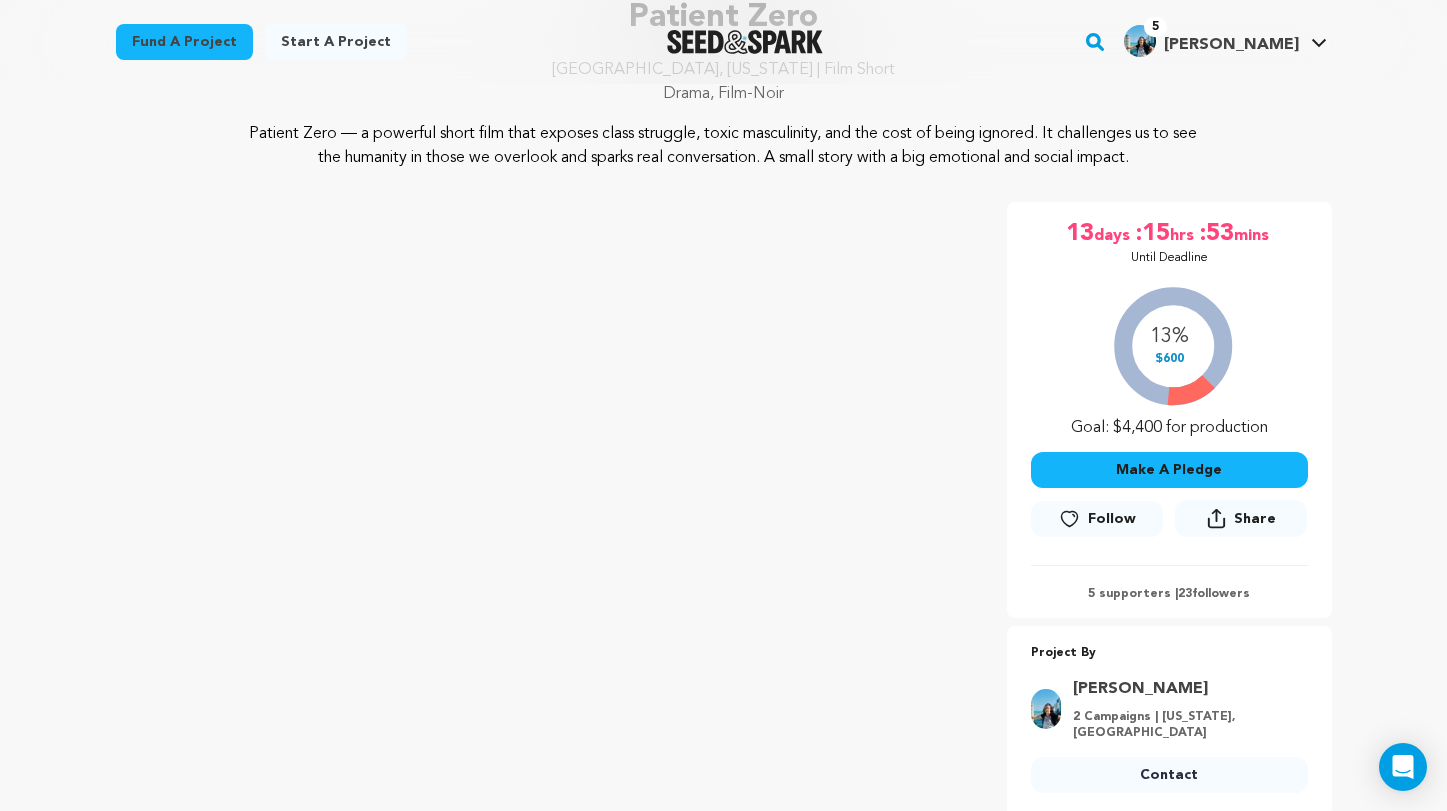 click on "5
supporters |  23
followers" at bounding box center [1169, 594] 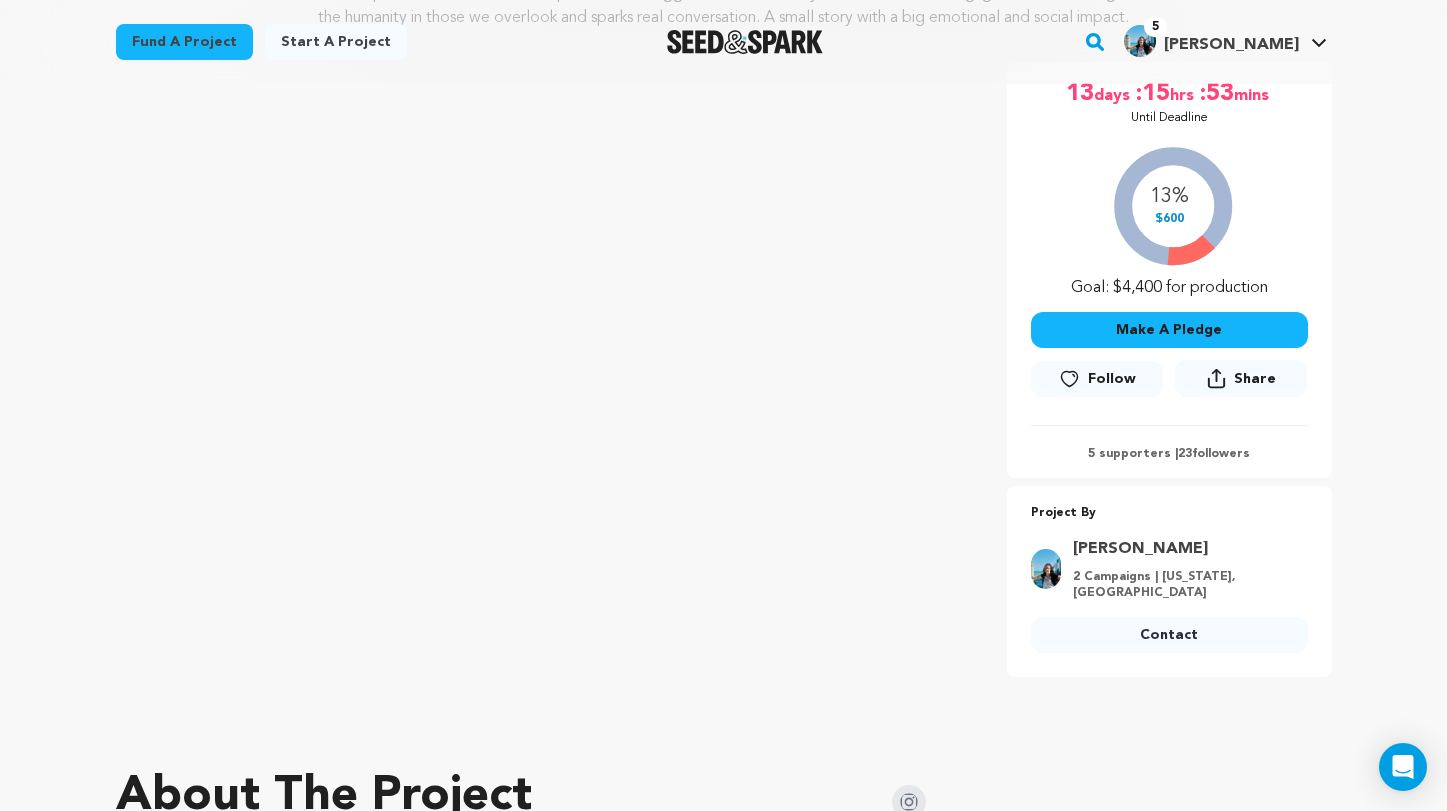 scroll, scrollTop: 327, scrollLeft: 0, axis: vertical 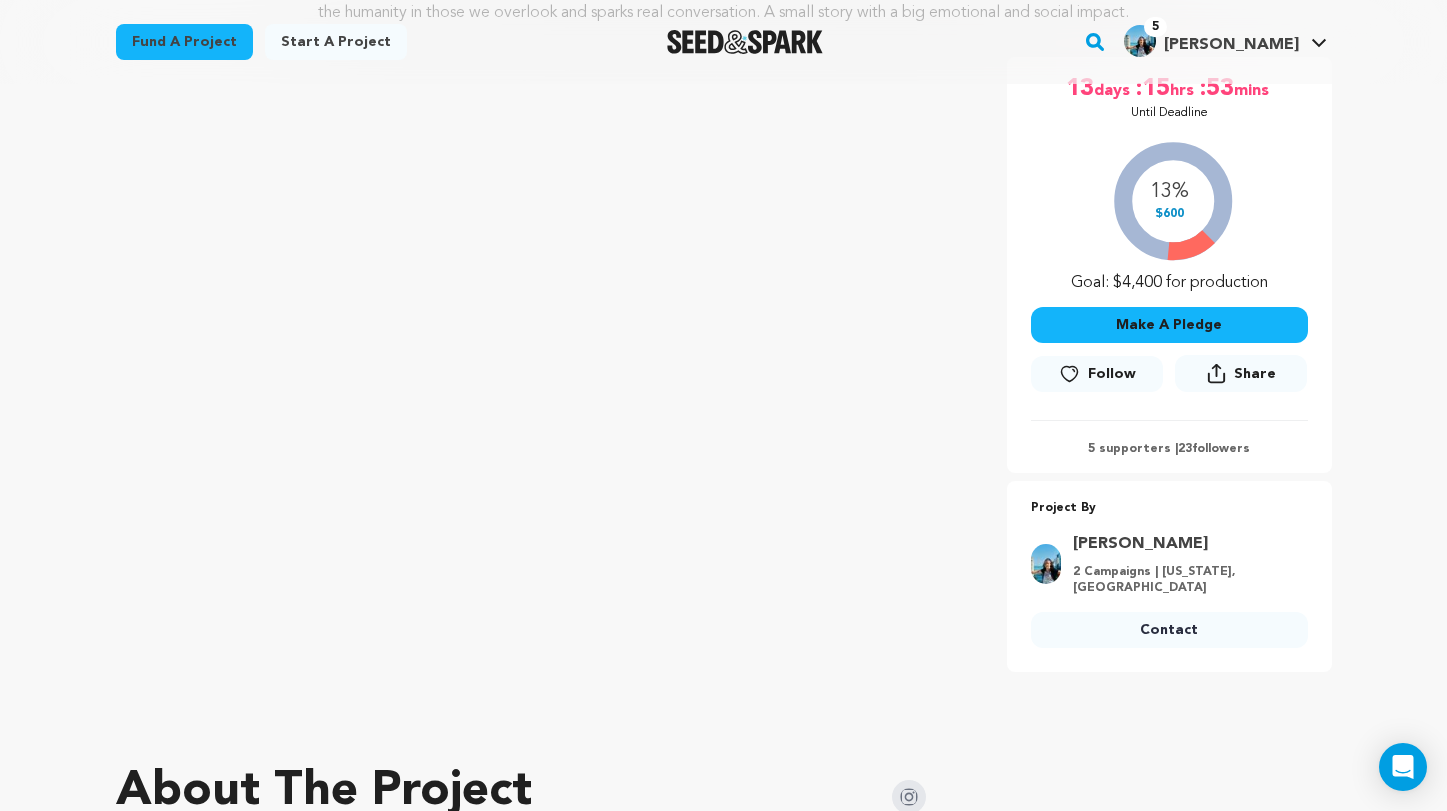 click on "13
days
:15
hrs
:53
mins
Until Deadline
13%
$600" at bounding box center (1169, 265) 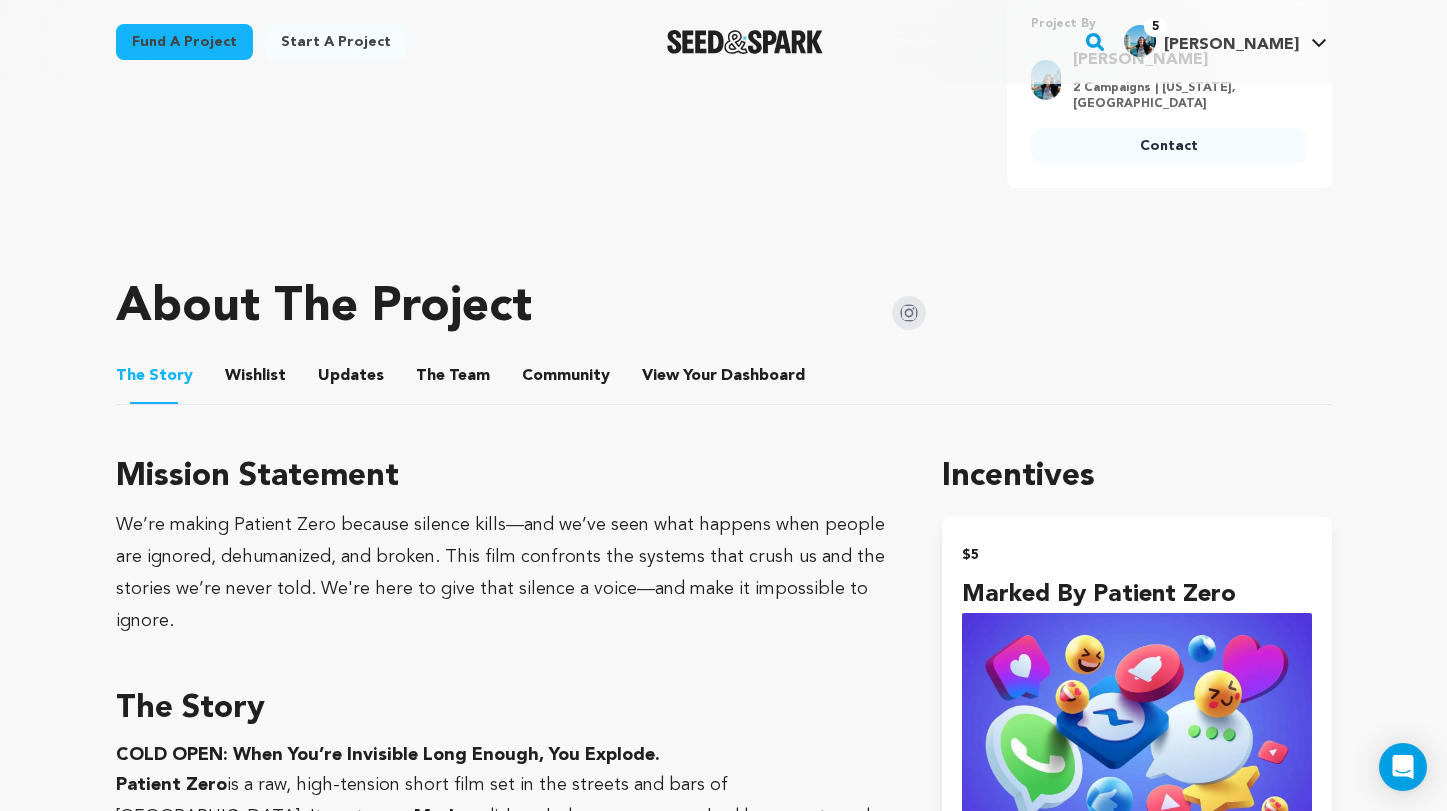 scroll, scrollTop: 522, scrollLeft: 0, axis: vertical 